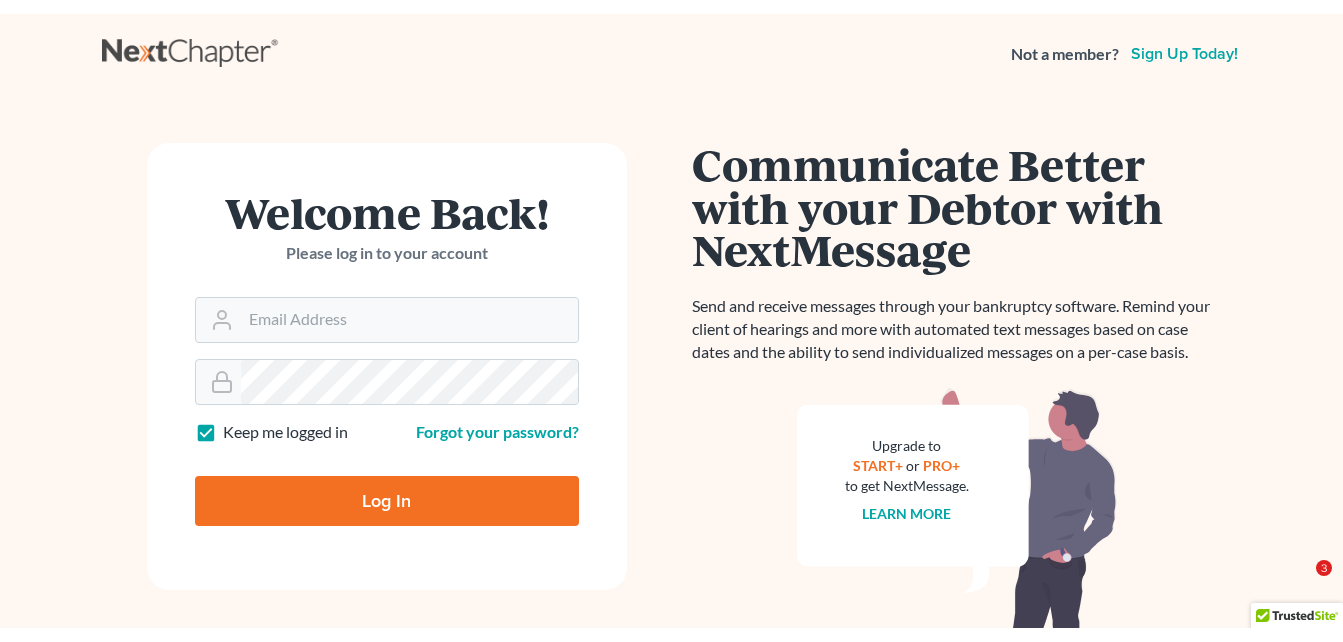 scroll, scrollTop: 0, scrollLeft: 0, axis: both 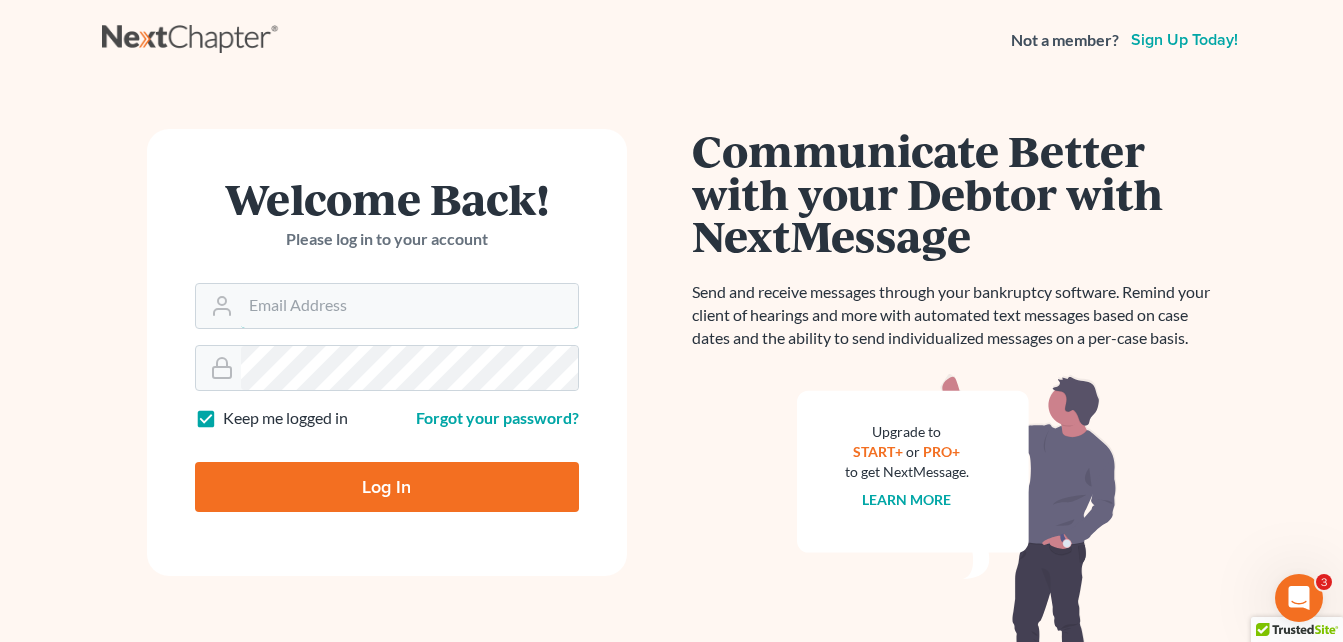 type on "[EMAIL]" 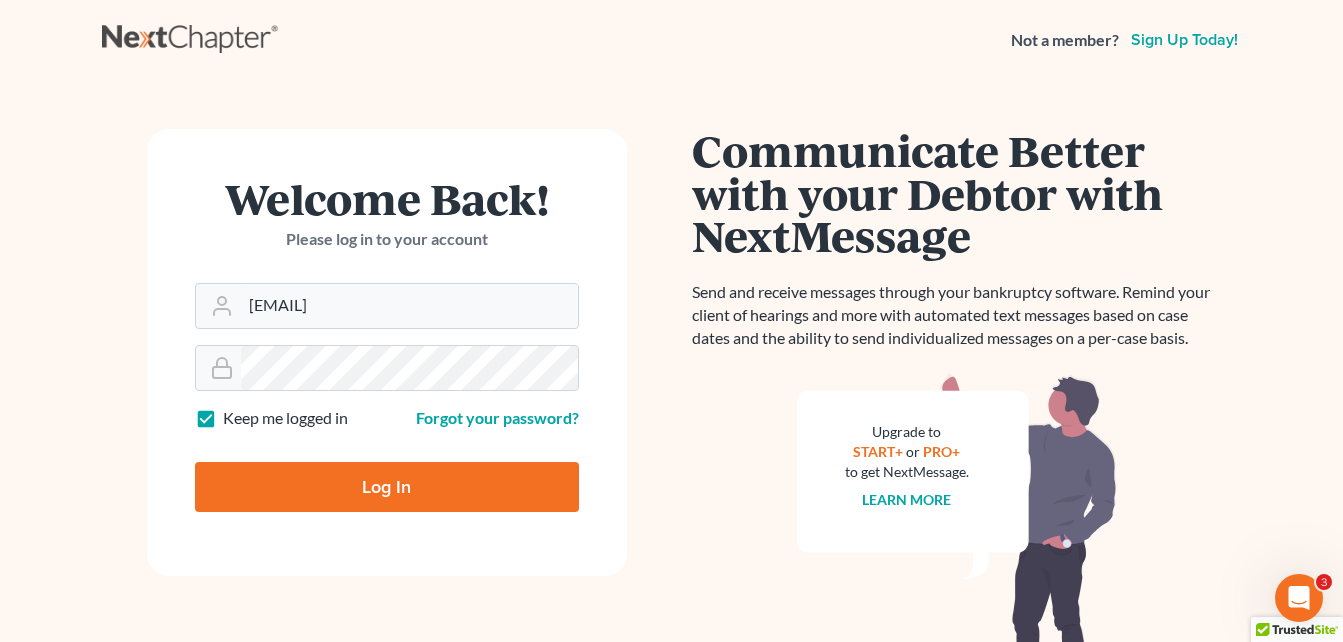 click on "Log In" at bounding box center [387, 487] 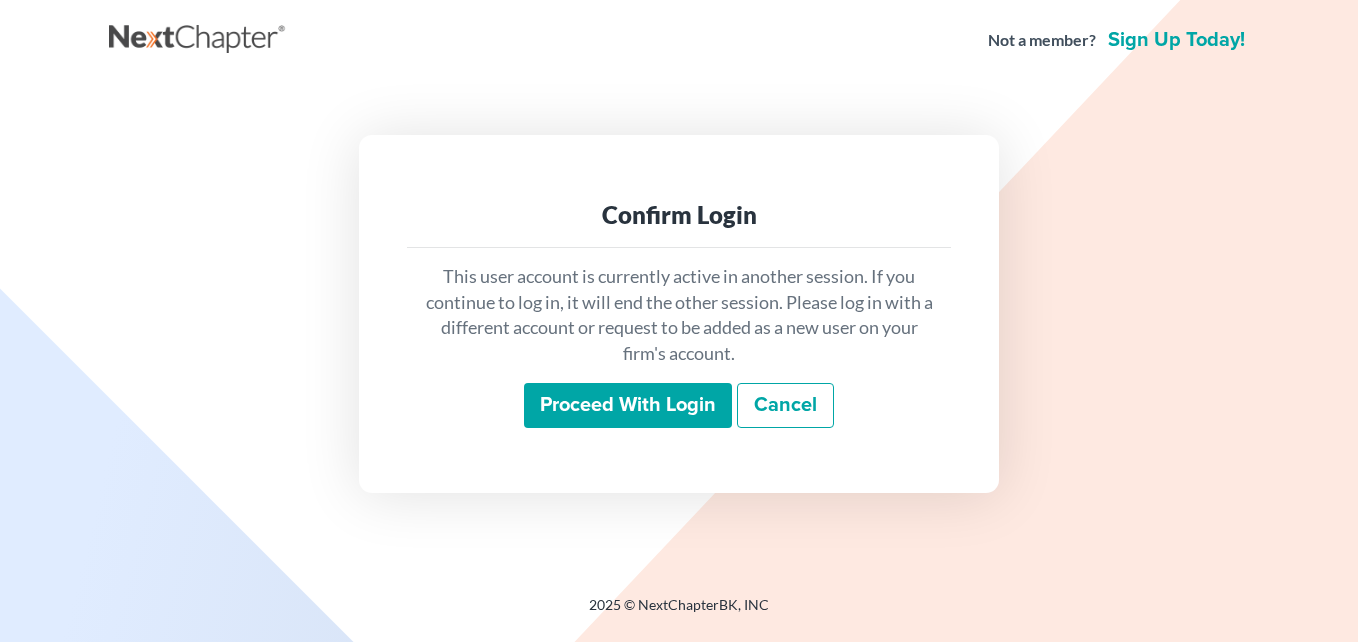 scroll, scrollTop: 0, scrollLeft: 0, axis: both 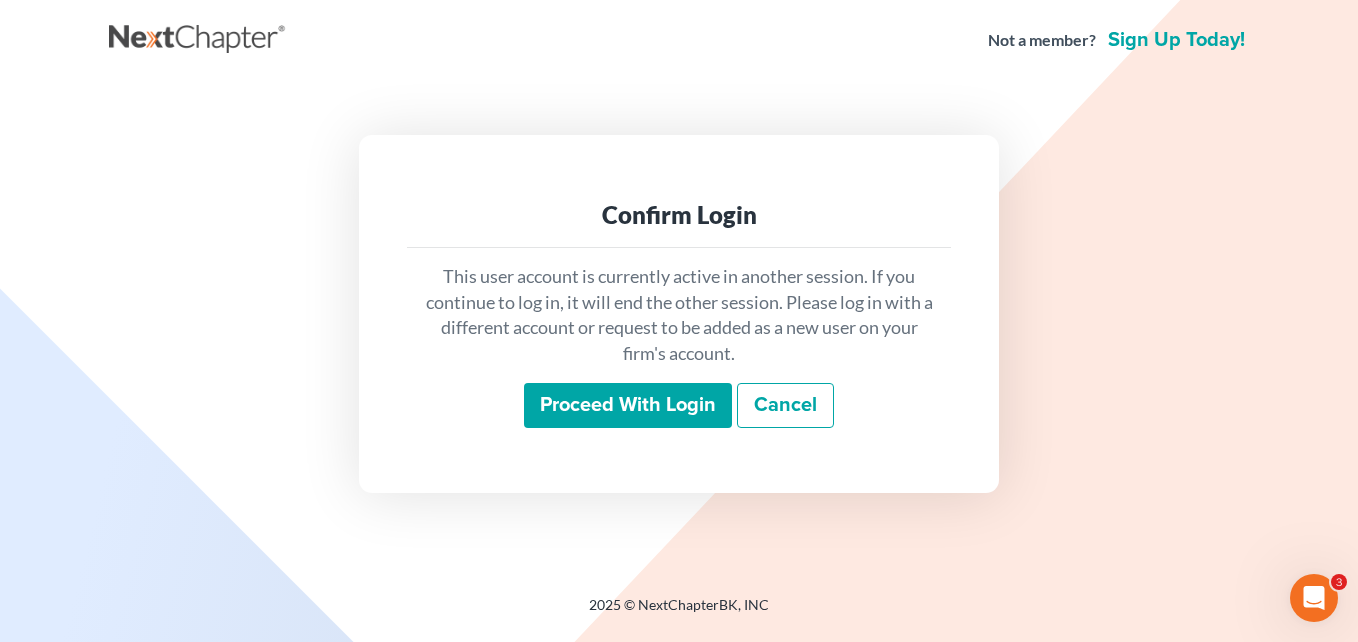 click on "Confirm Login This user account is currently active in another session. If you continue to log in, it will end the other session. Please log in with a different account or request to be added as a new user on your firm's account. Proceed with login Cancel" at bounding box center [679, 314] 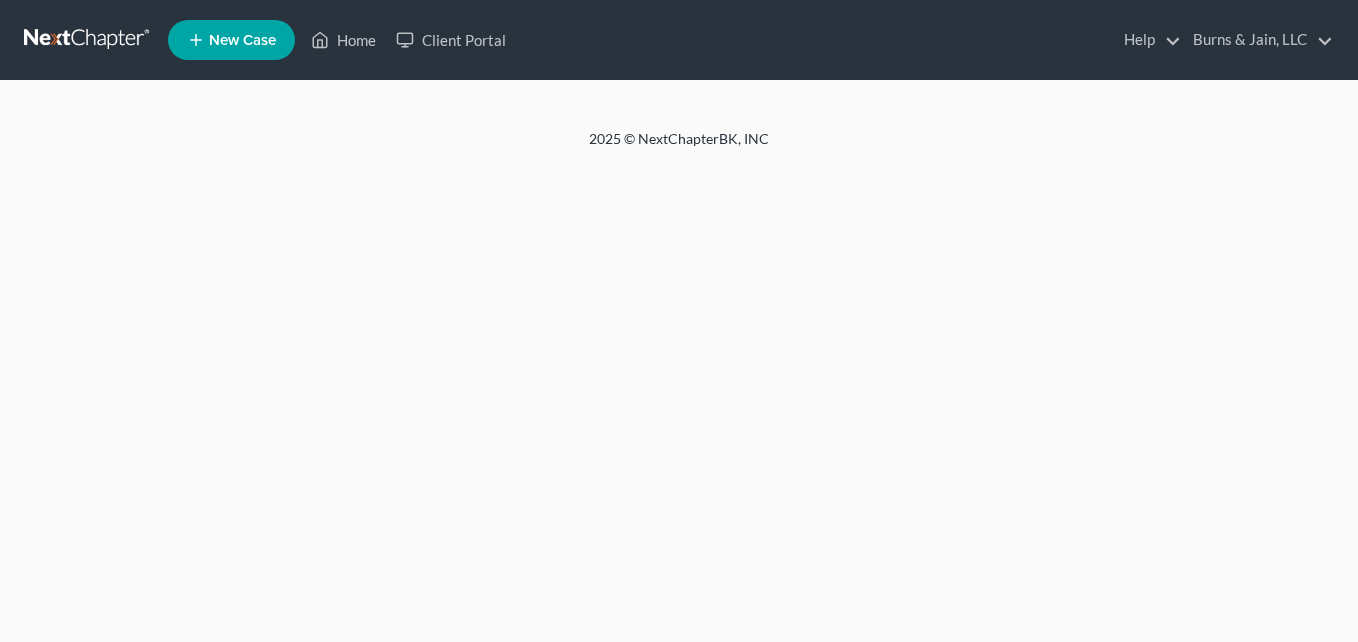 scroll, scrollTop: 0, scrollLeft: 0, axis: both 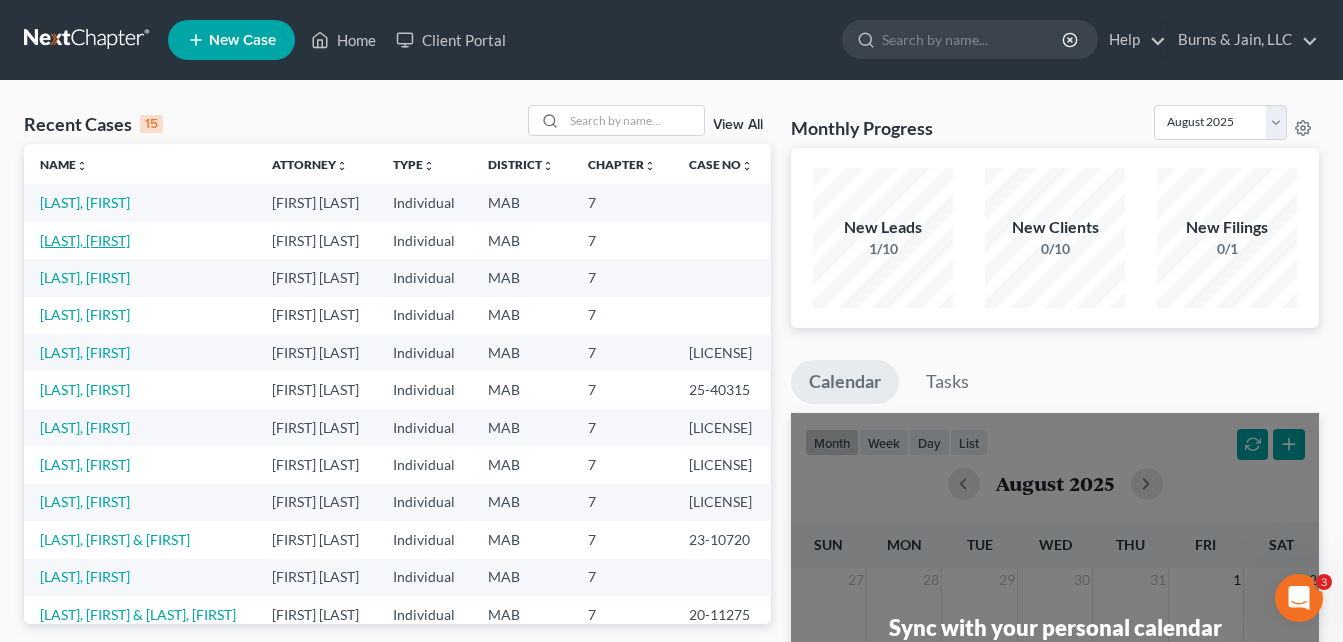click on "[LAST], [FIRST]" at bounding box center [85, 240] 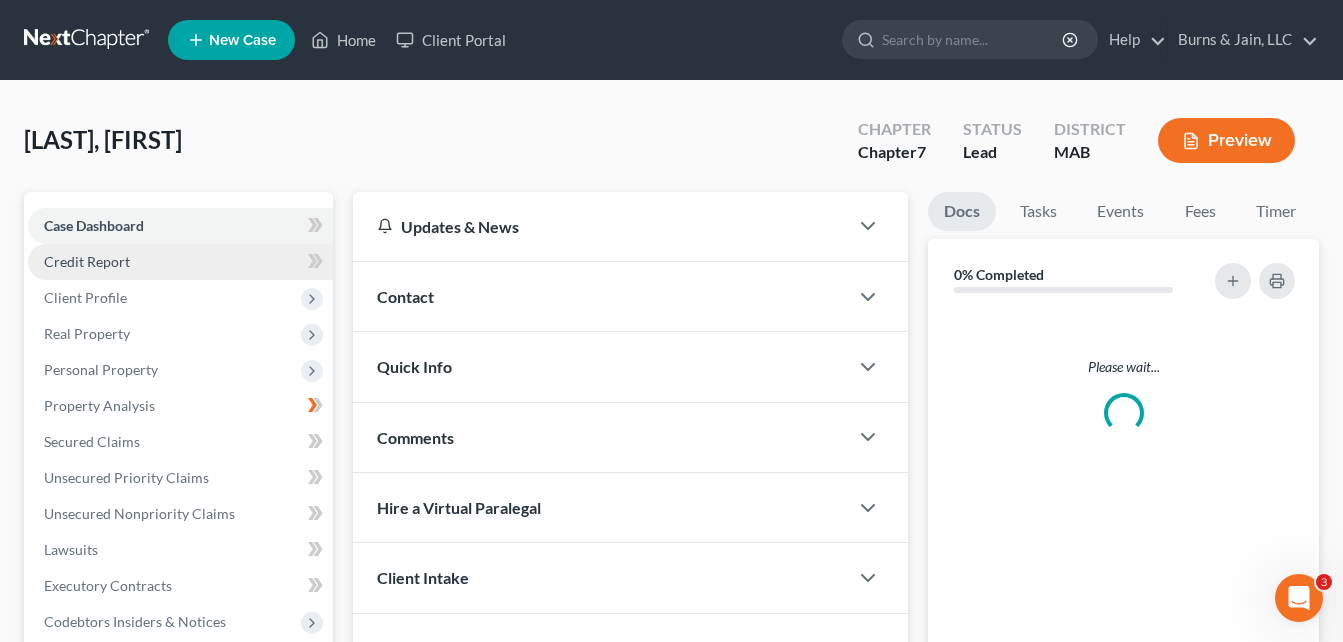 click on "Credit Report" at bounding box center [87, 261] 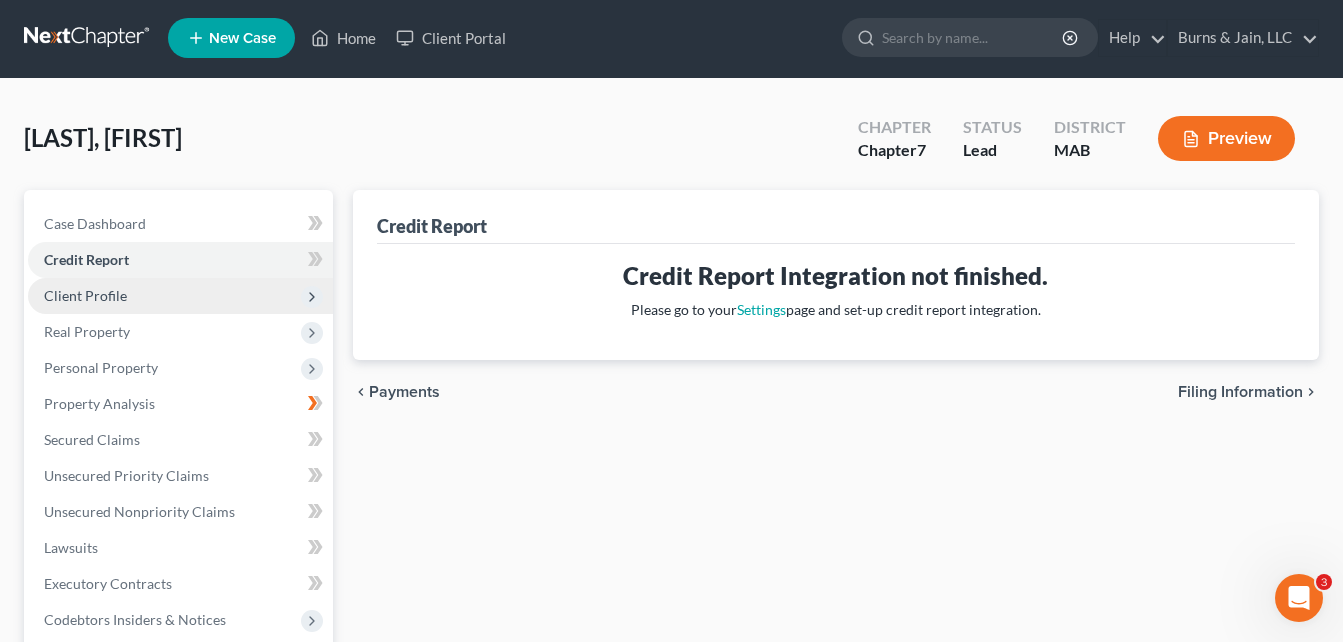 scroll, scrollTop: 0, scrollLeft: 0, axis: both 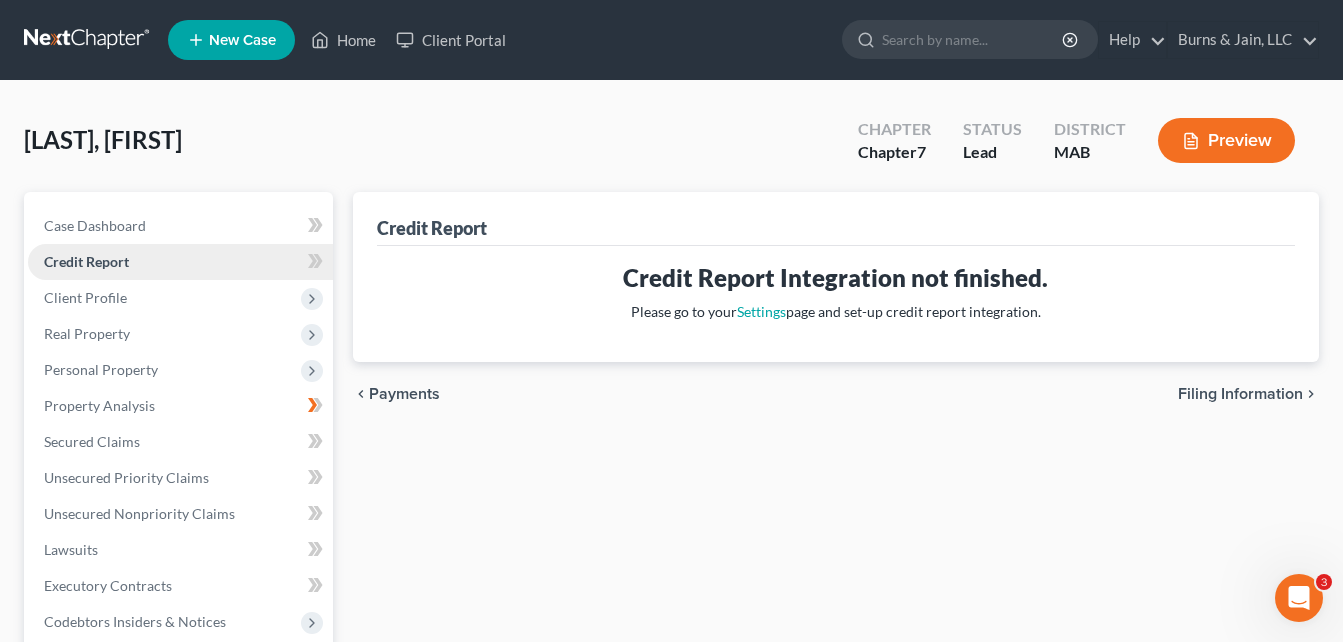 click on "Credit Report" at bounding box center [180, 262] 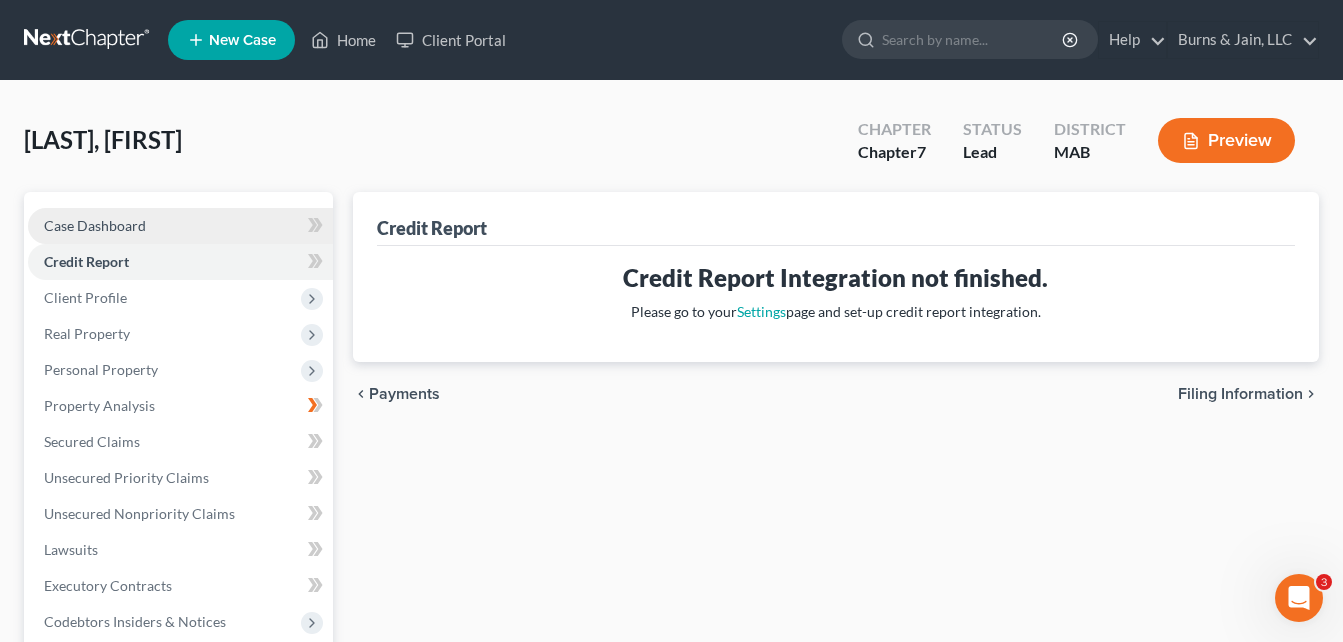 click on "Case Dashboard" at bounding box center (180, 226) 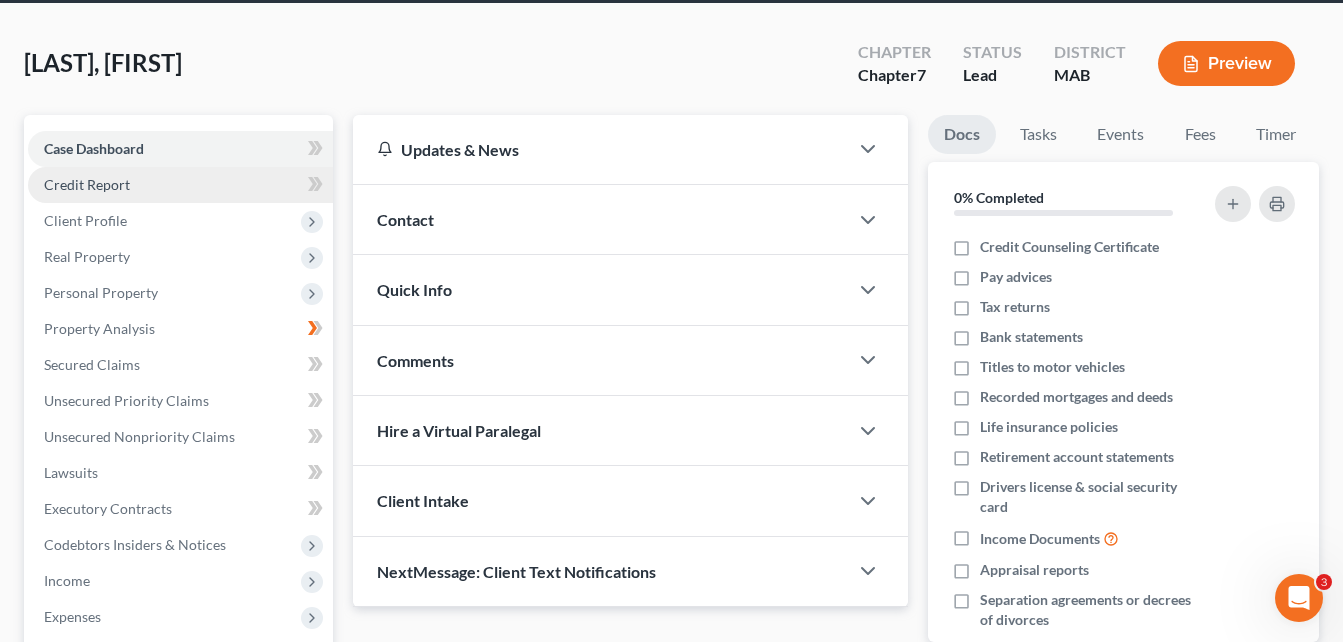 scroll, scrollTop: 0, scrollLeft: 0, axis: both 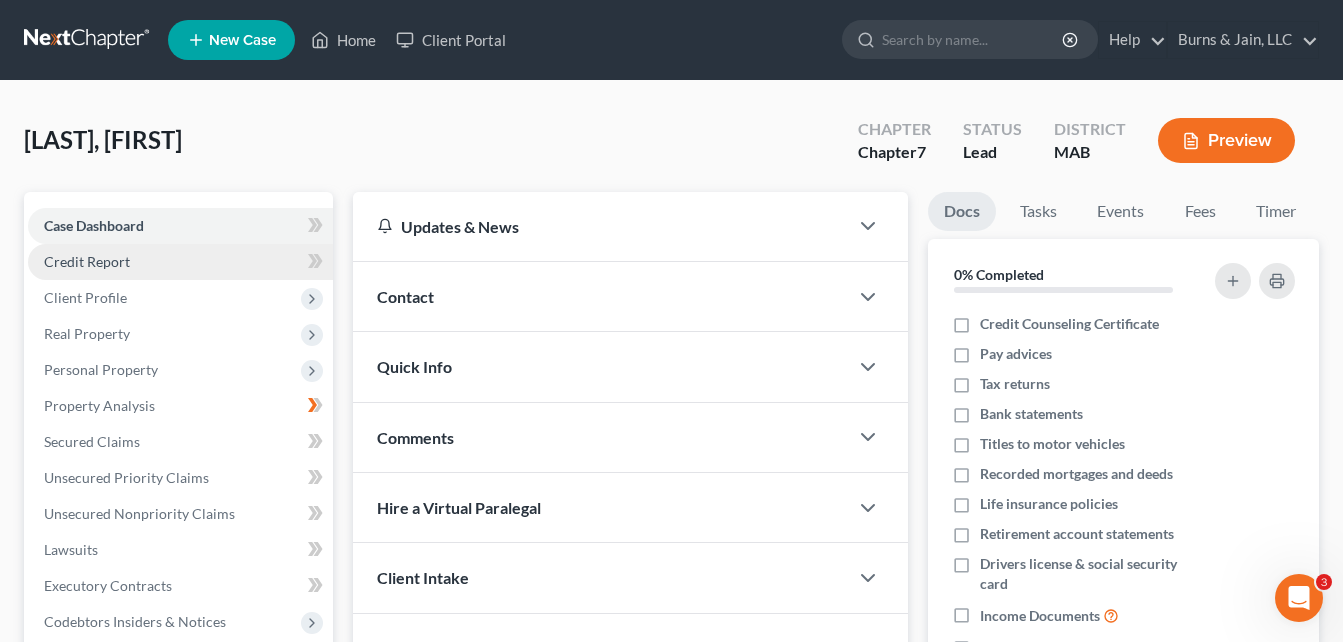 click on "Credit Report" at bounding box center (180, 262) 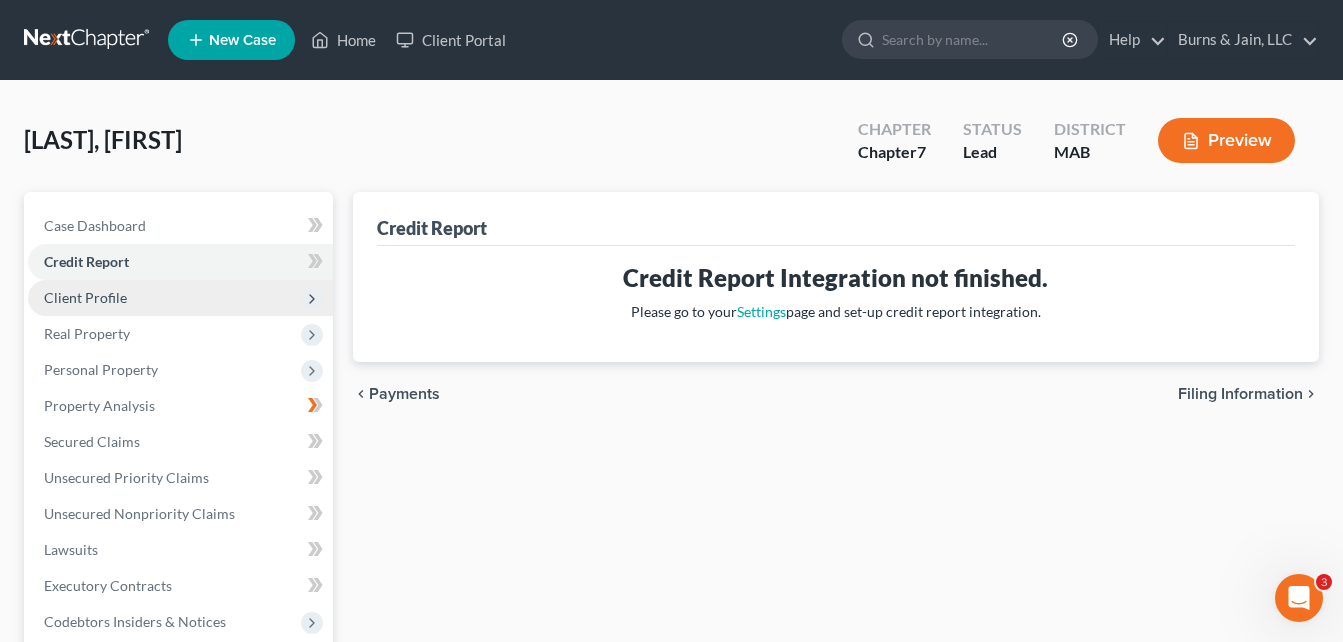 click on "Client Profile" at bounding box center [180, 298] 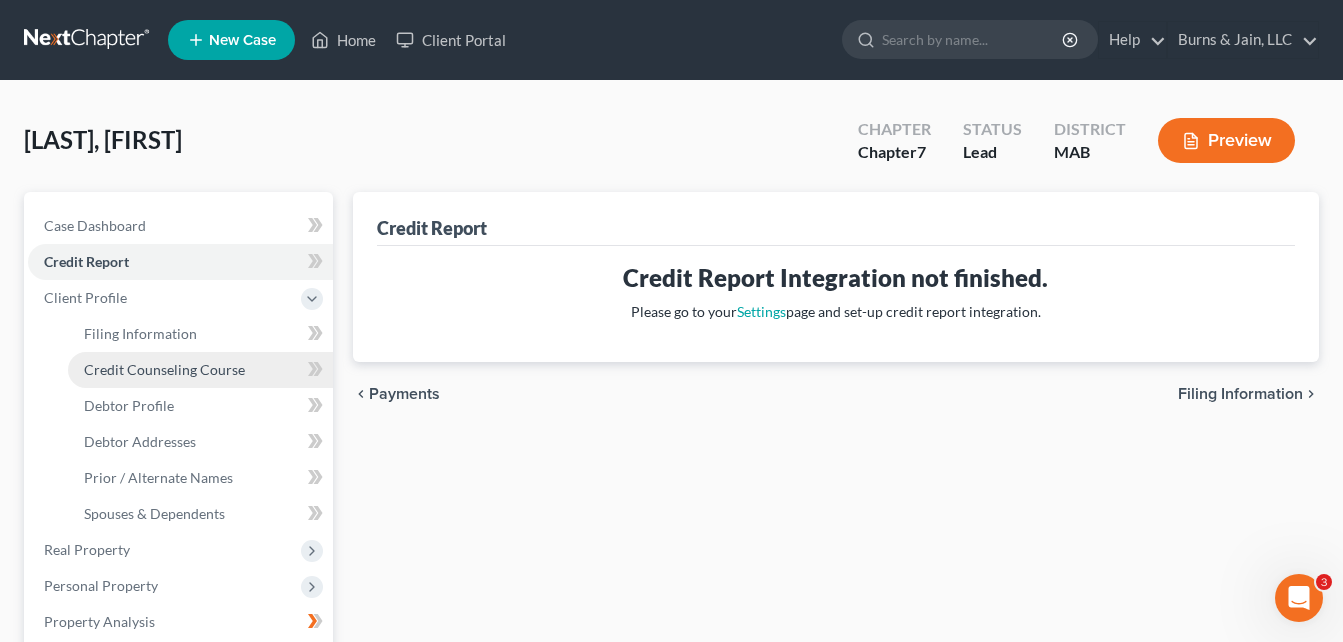 click on "Credit Counseling Course" at bounding box center (164, 369) 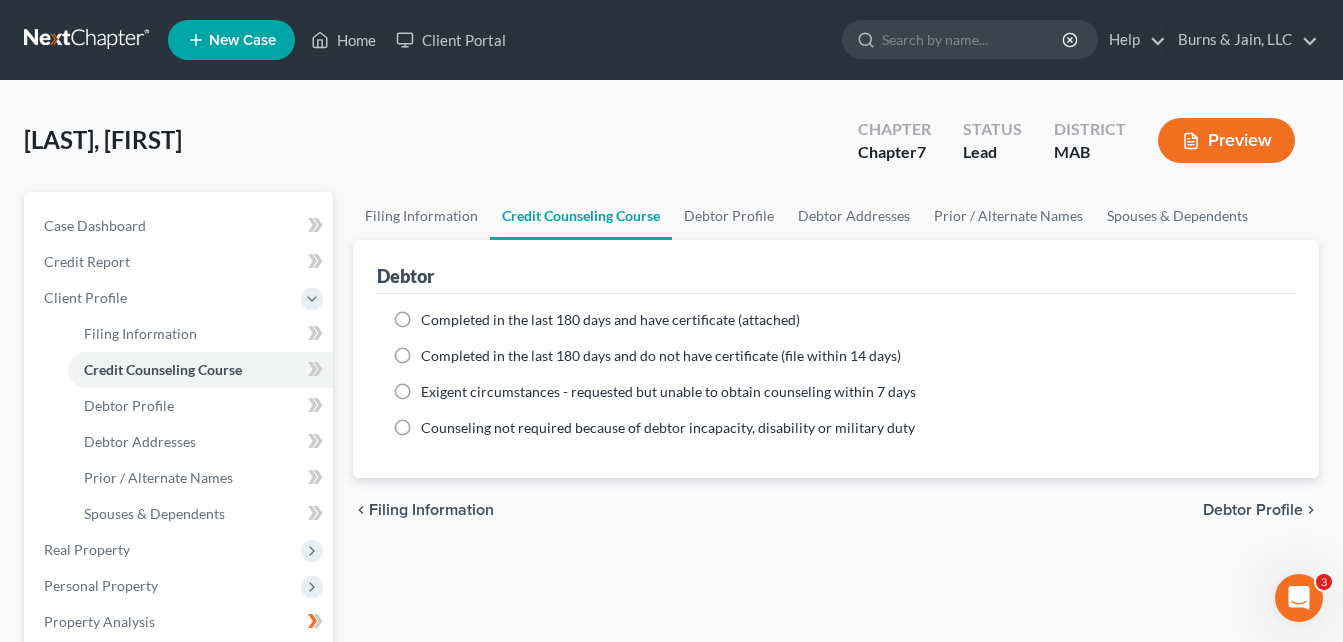 click on "Completed in the last 180 days and have certificate (attached)" at bounding box center (610, 320) 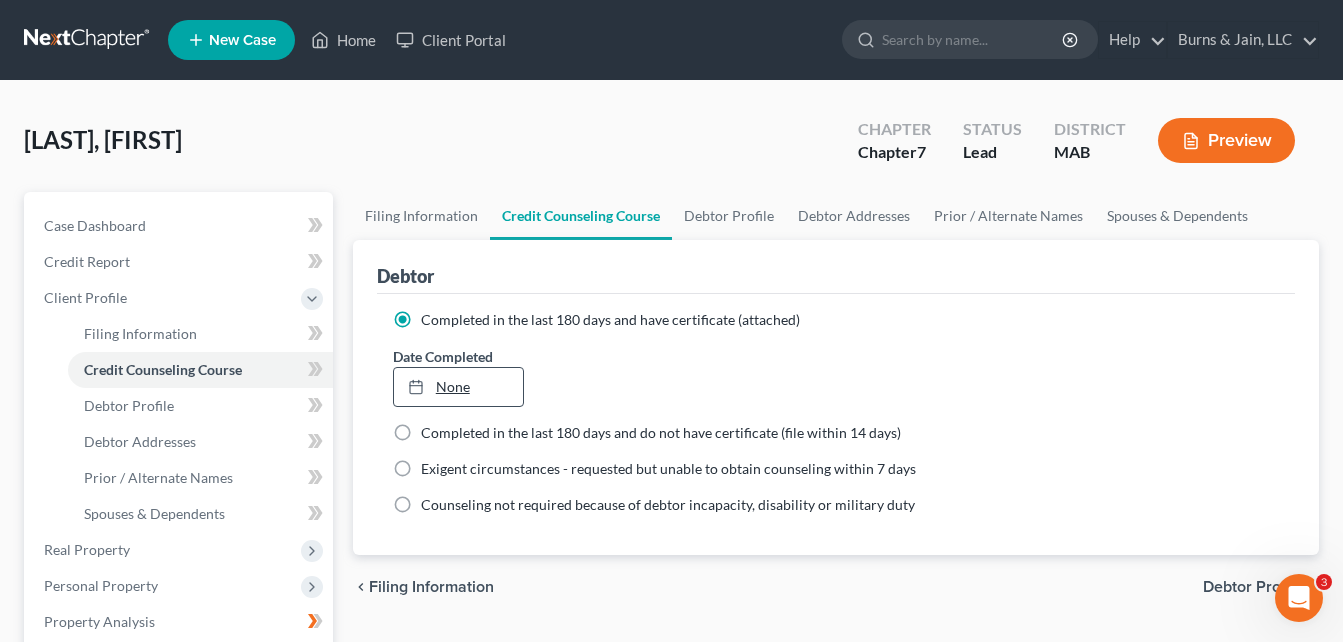 click on "None" at bounding box center [458, 387] 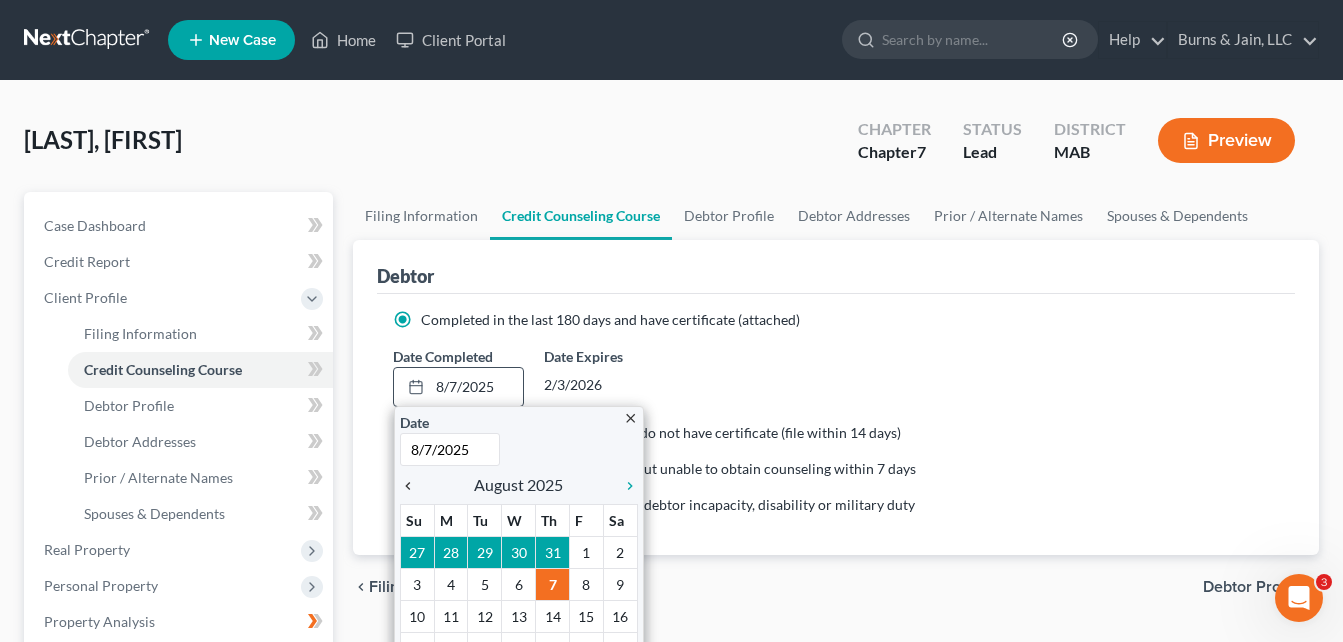 click on "chevron_left" at bounding box center (413, 486) 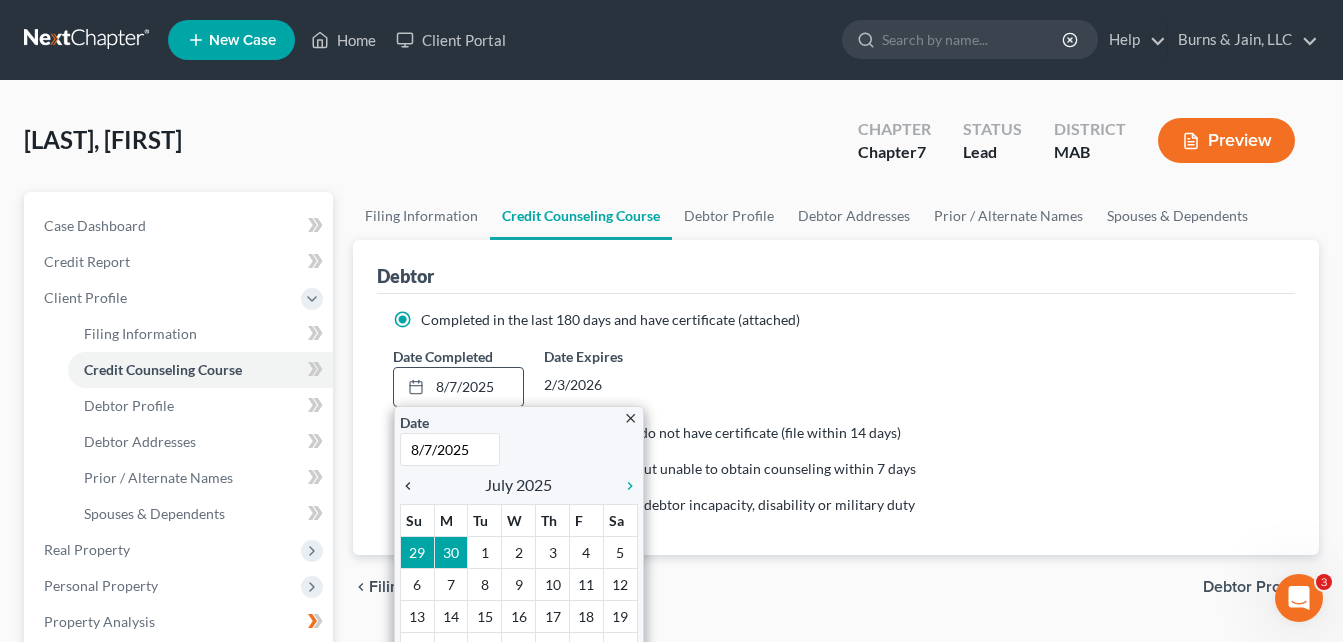 click on "chevron_left" at bounding box center (413, 486) 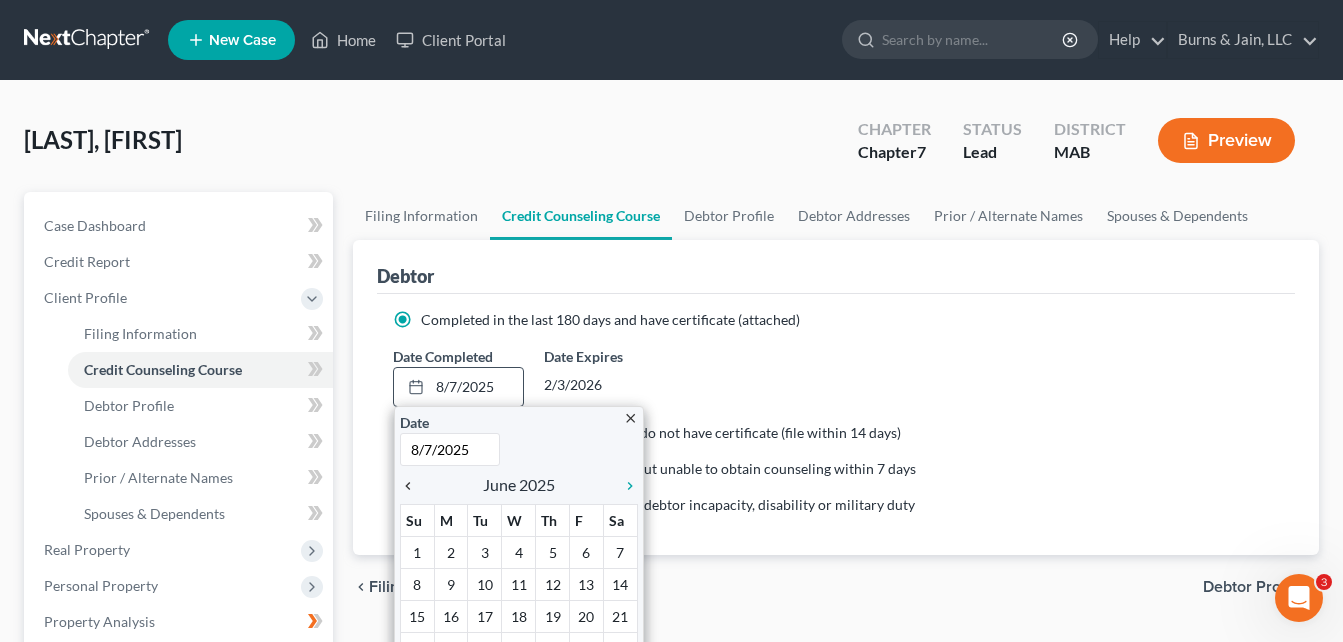 click on "chevron_left" at bounding box center (413, 486) 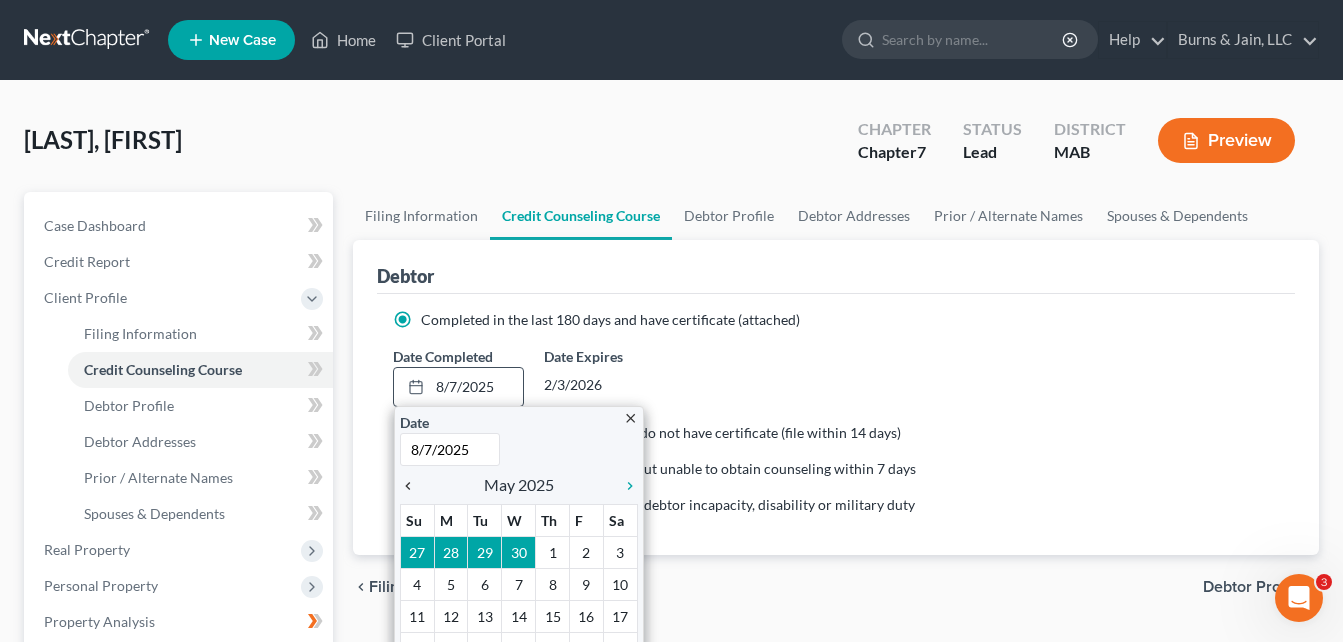 click on "chevron_left" at bounding box center (413, 486) 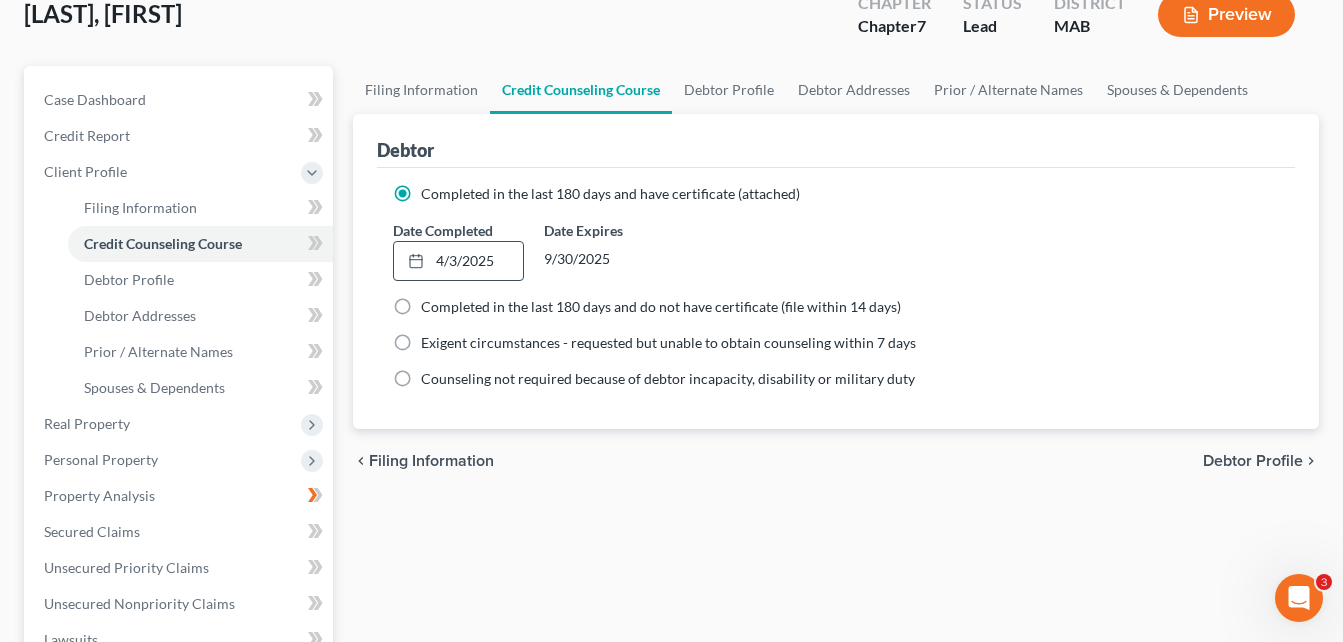 scroll, scrollTop: 200, scrollLeft: 0, axis: vertical 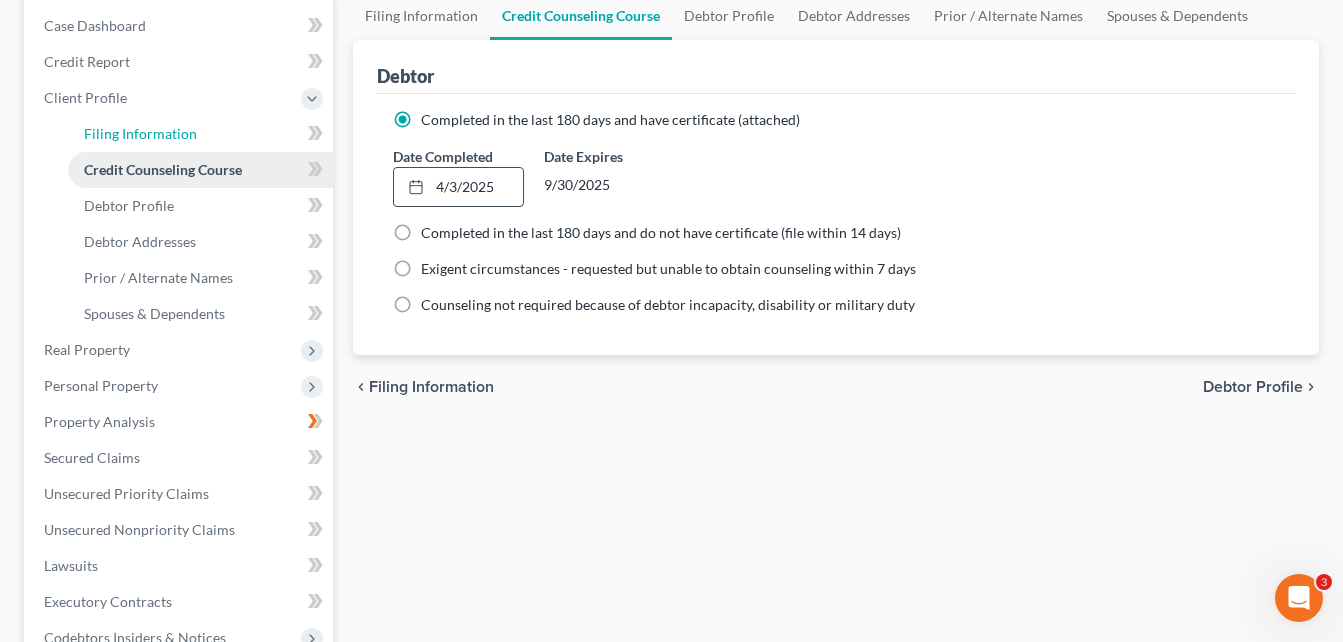 drag, startPoint x: 194, startPoint y: 130, endPoint x: 183, endPoint y: 163, distance: 34.785053 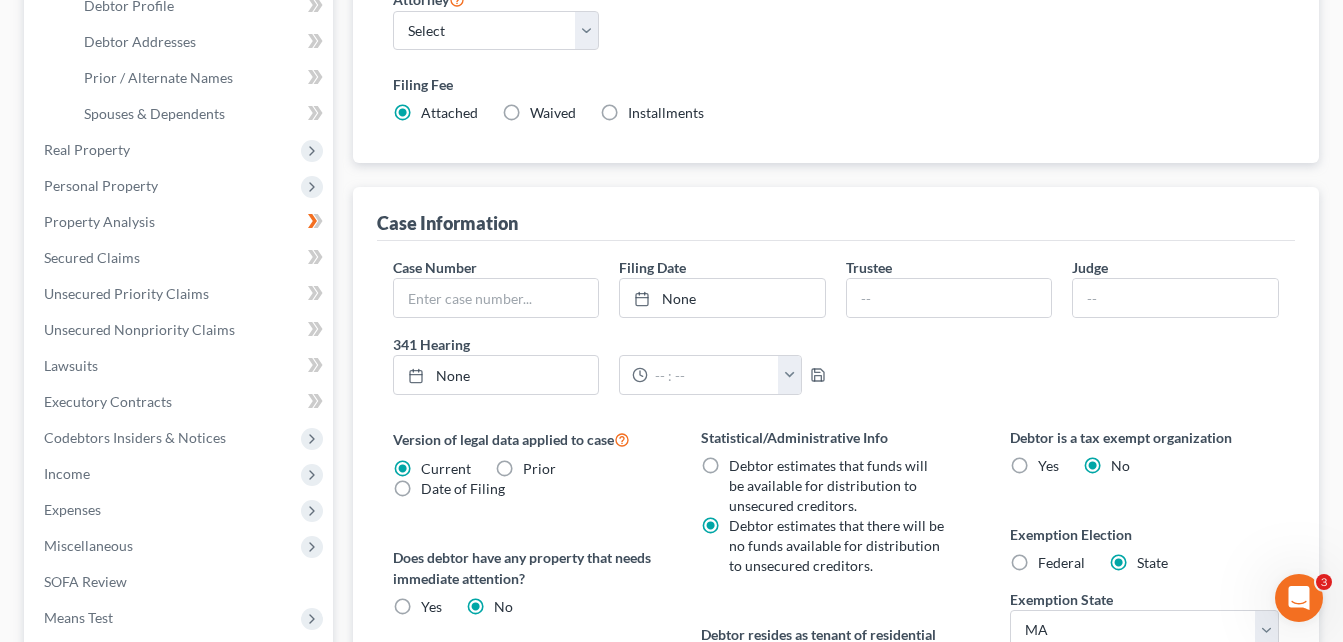 scroll, scrollTop: 200, scrollLeft: 0, axis: vertical 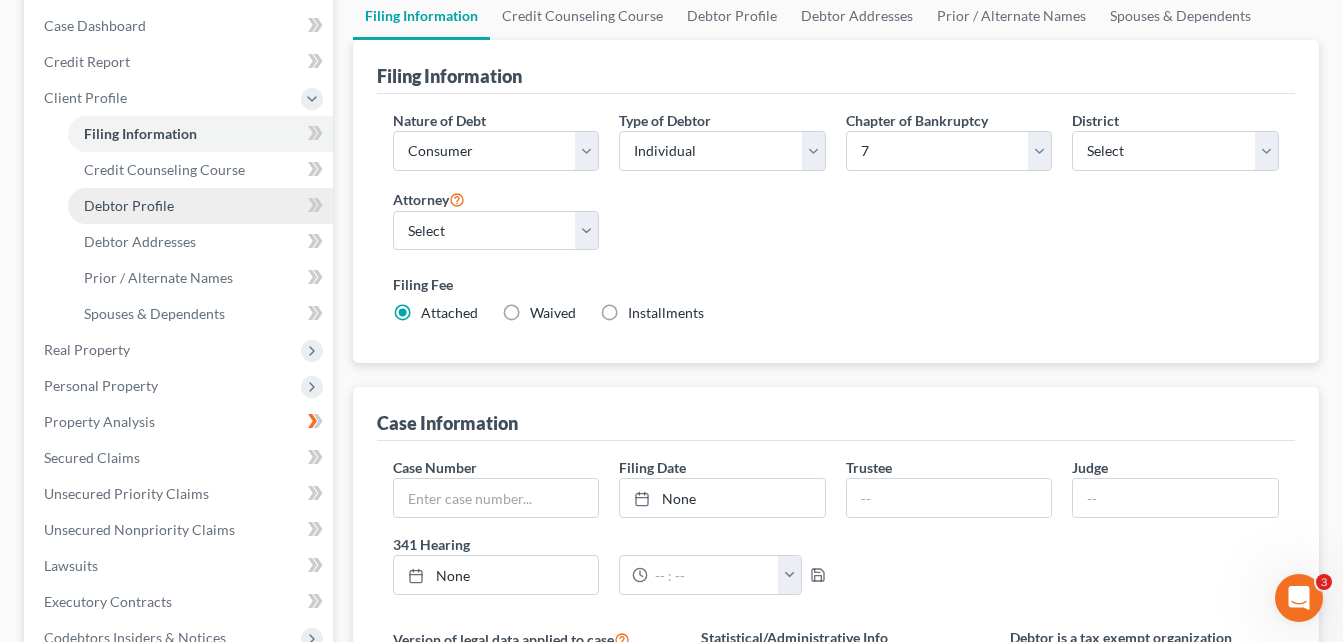 click on "Debtor Profile" at bounding box center (129, 205) 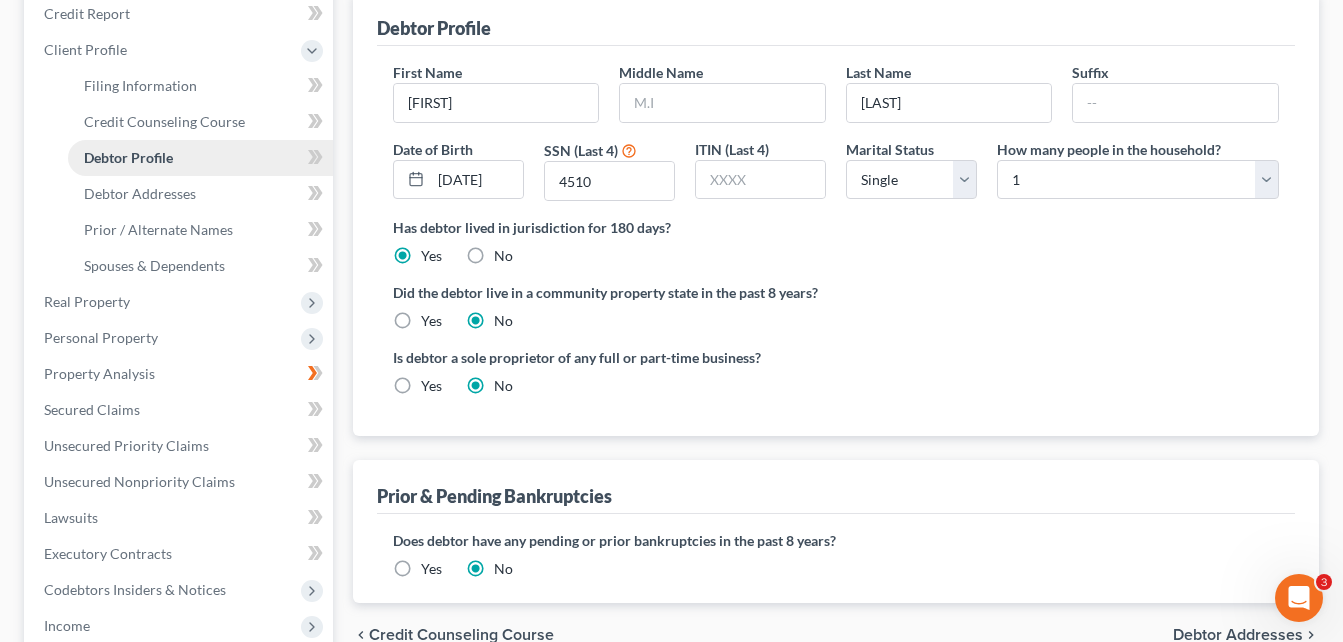 scroll, scrollTop: 200, scrollLeft: 0, axis: vertical 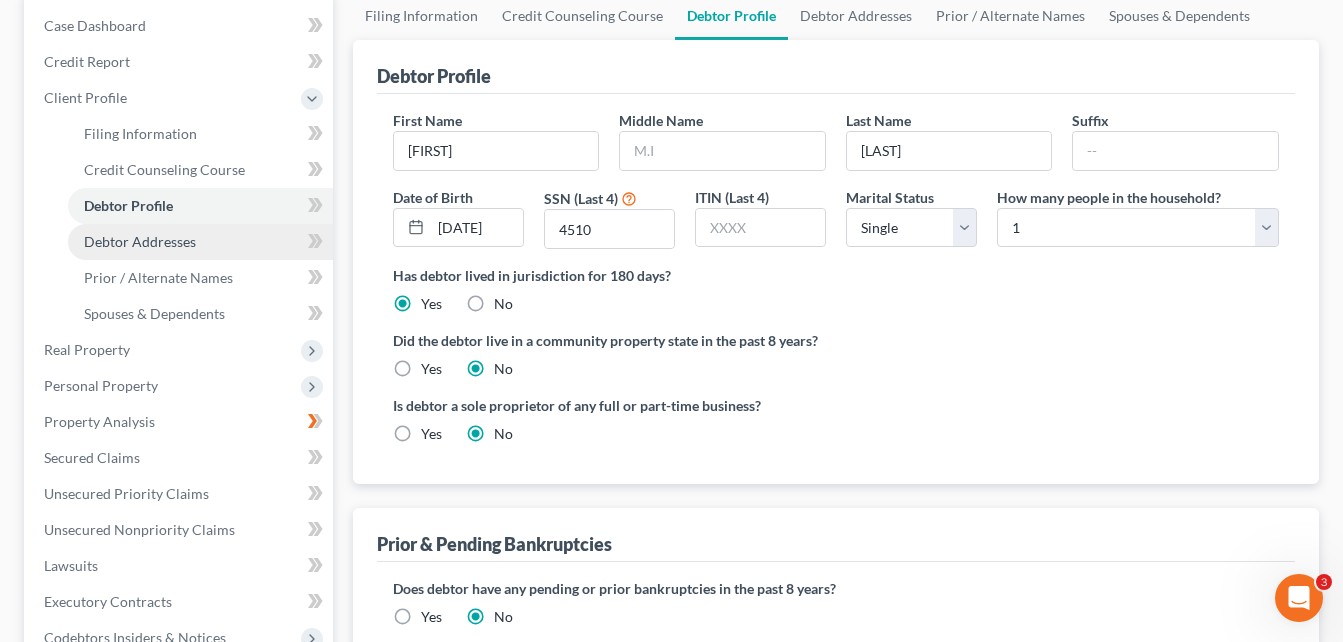 click on "Debtor Addresses" at bounding box center (140, 241) 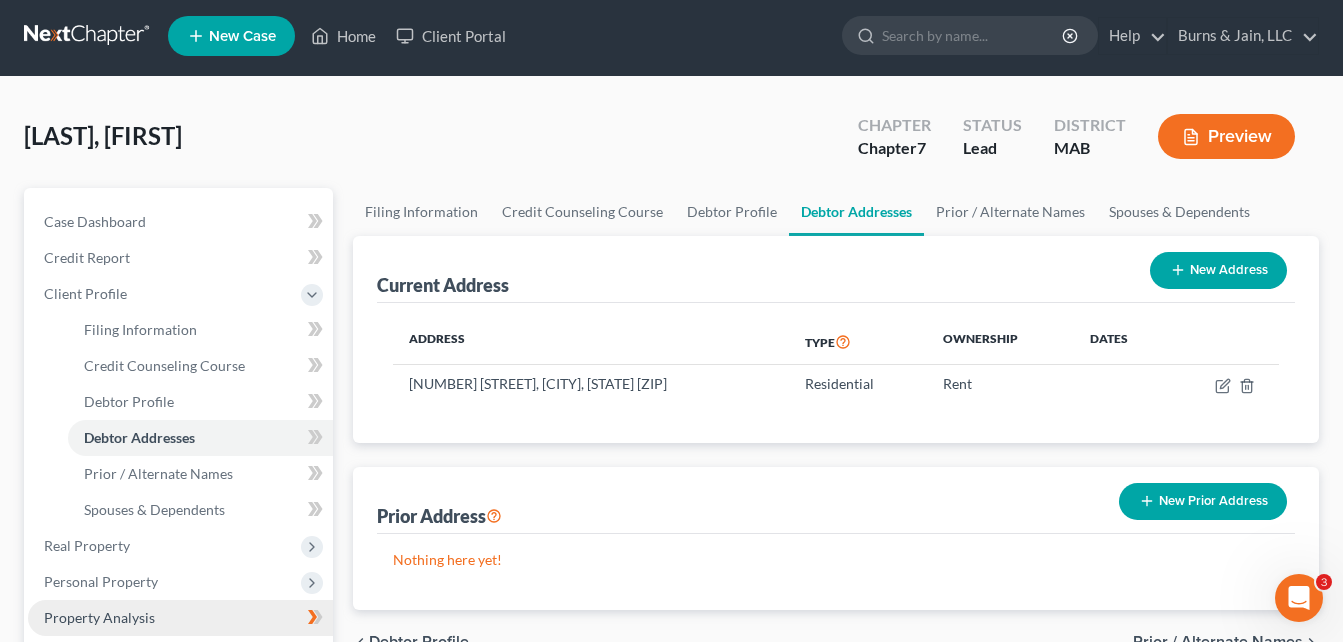 scroll, scrollTop: 200, scrollLeft: 0, axis: vertical 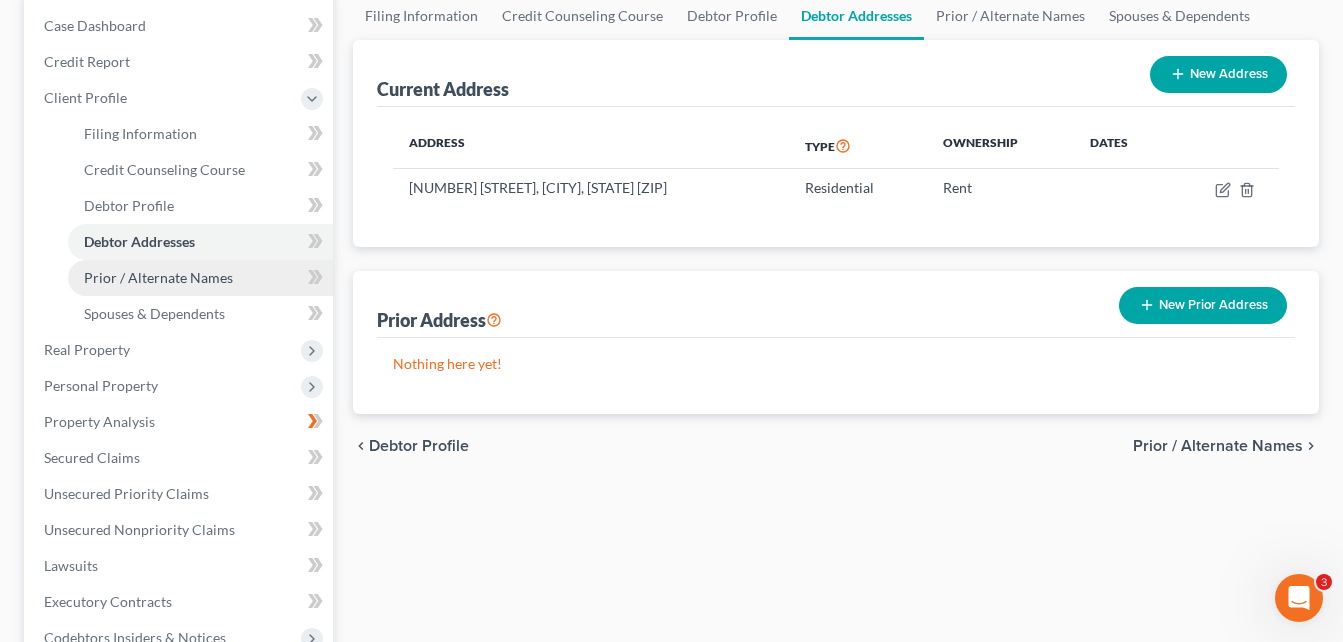 click on "Prior / Alternate Names" at bounding box center (158, 277) 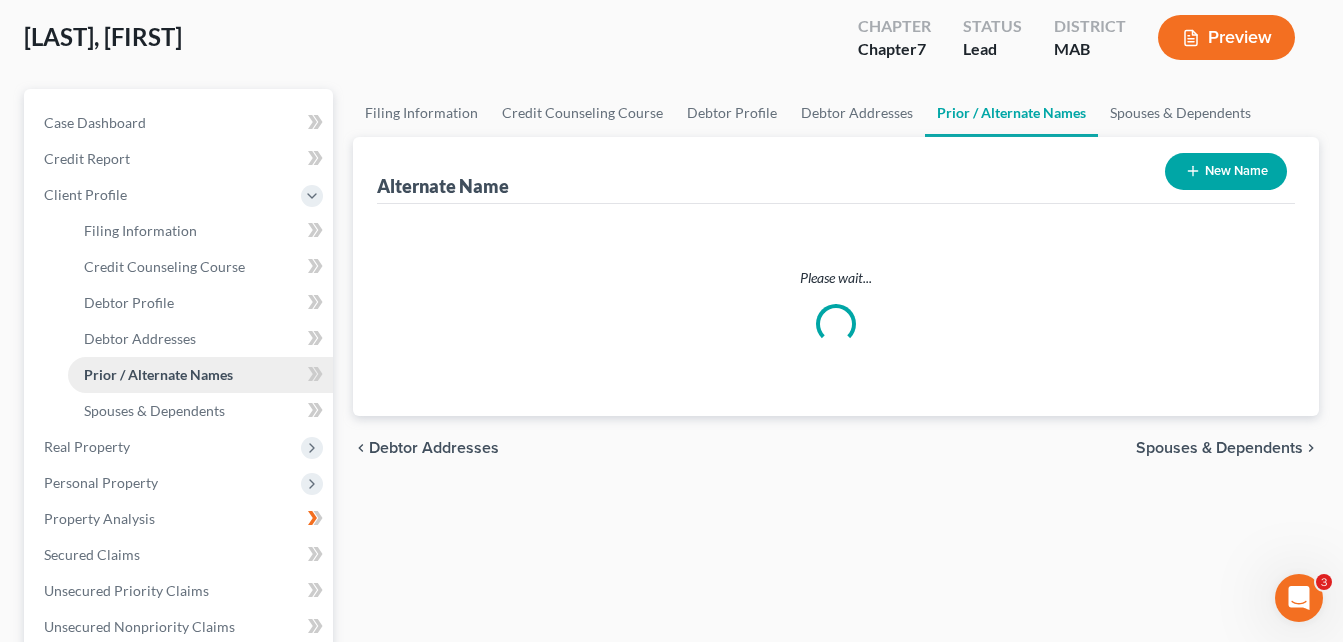 scroll, scrollTop: 0, scrollLeft: 0, axis: both 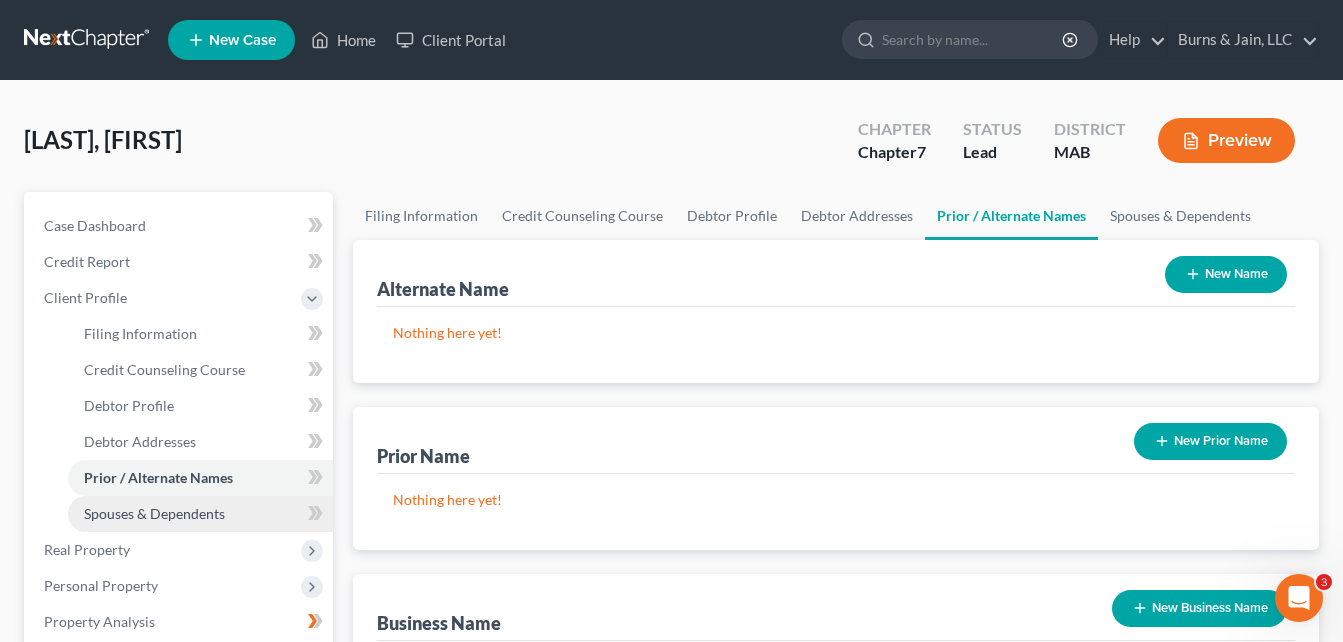 click on "Spouses & Dependents" at bounding box center [154, 513] 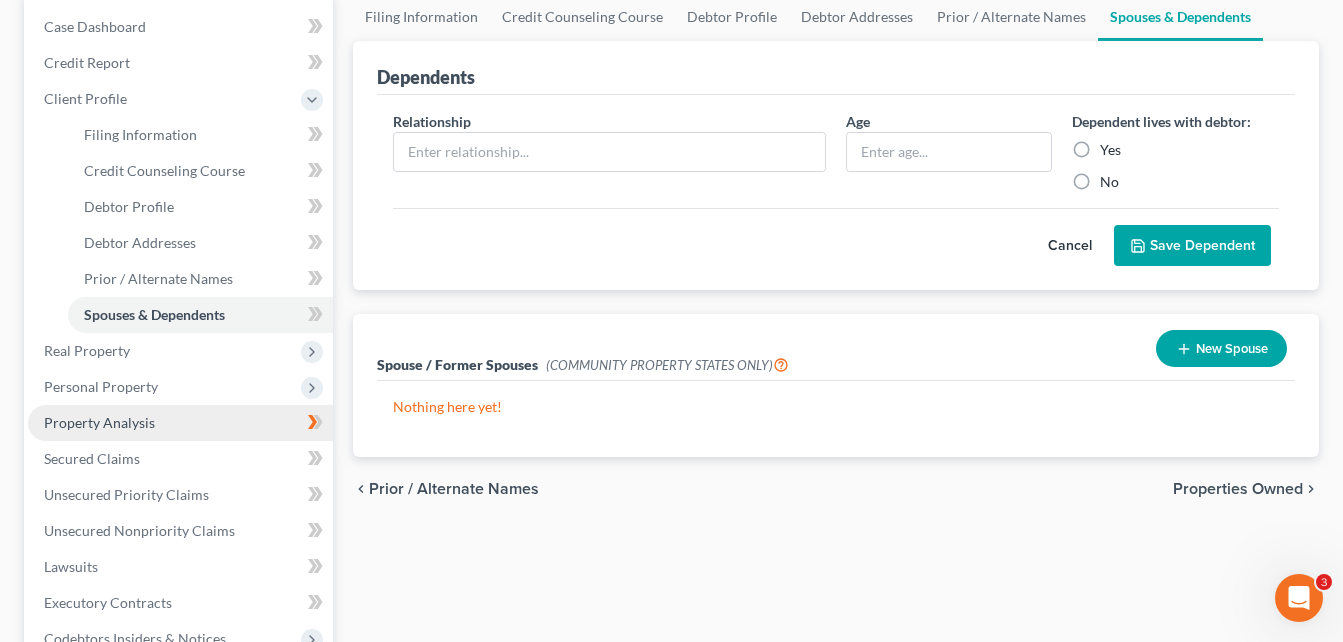 scroll, scrollTop: 200, scrollLeft: 0, axis: vertical 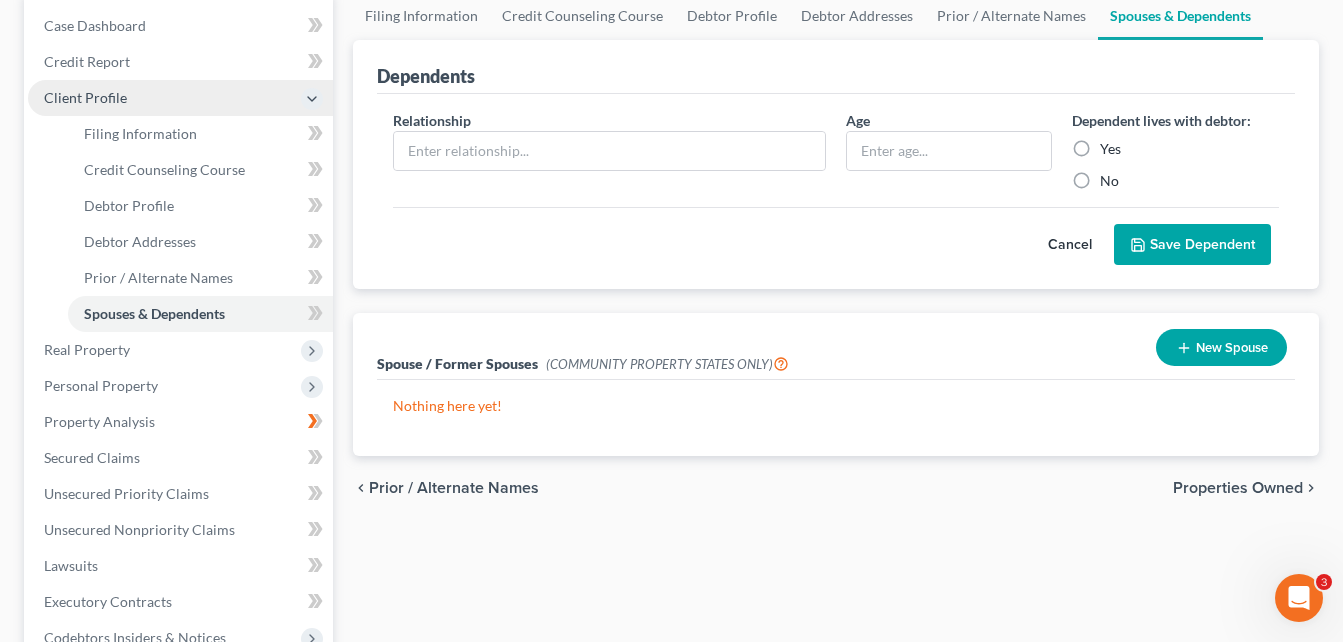 click 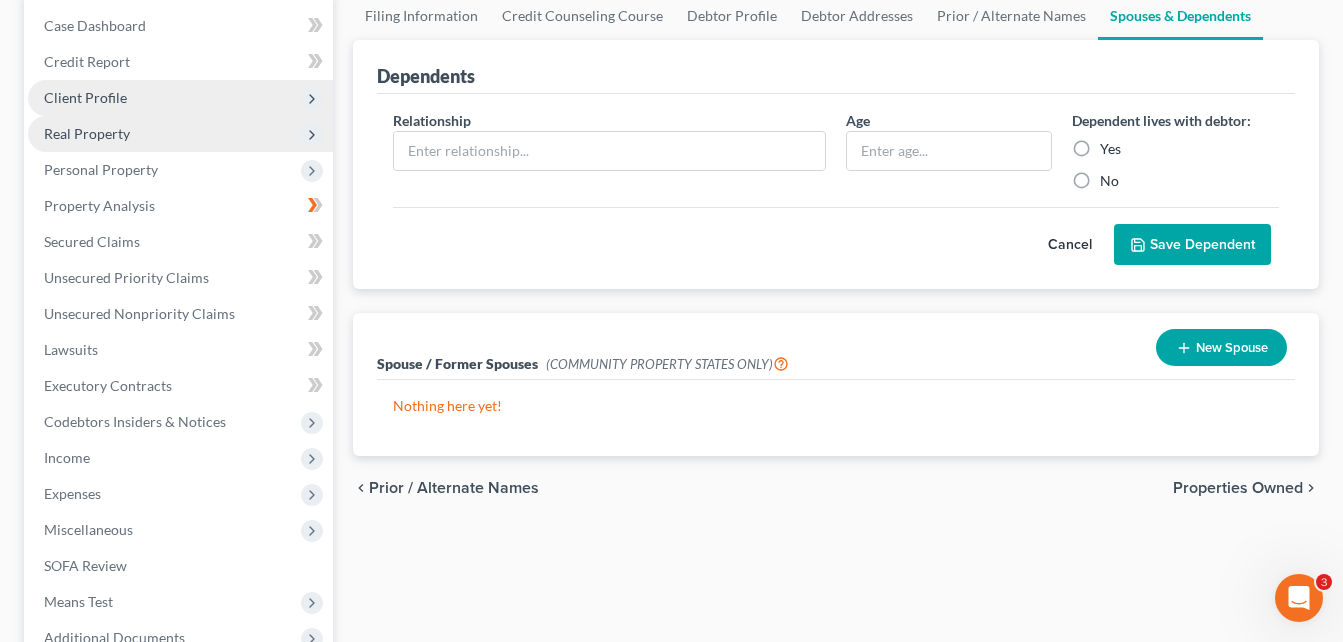 click on "Real Property" at bounding box center [180, 134] 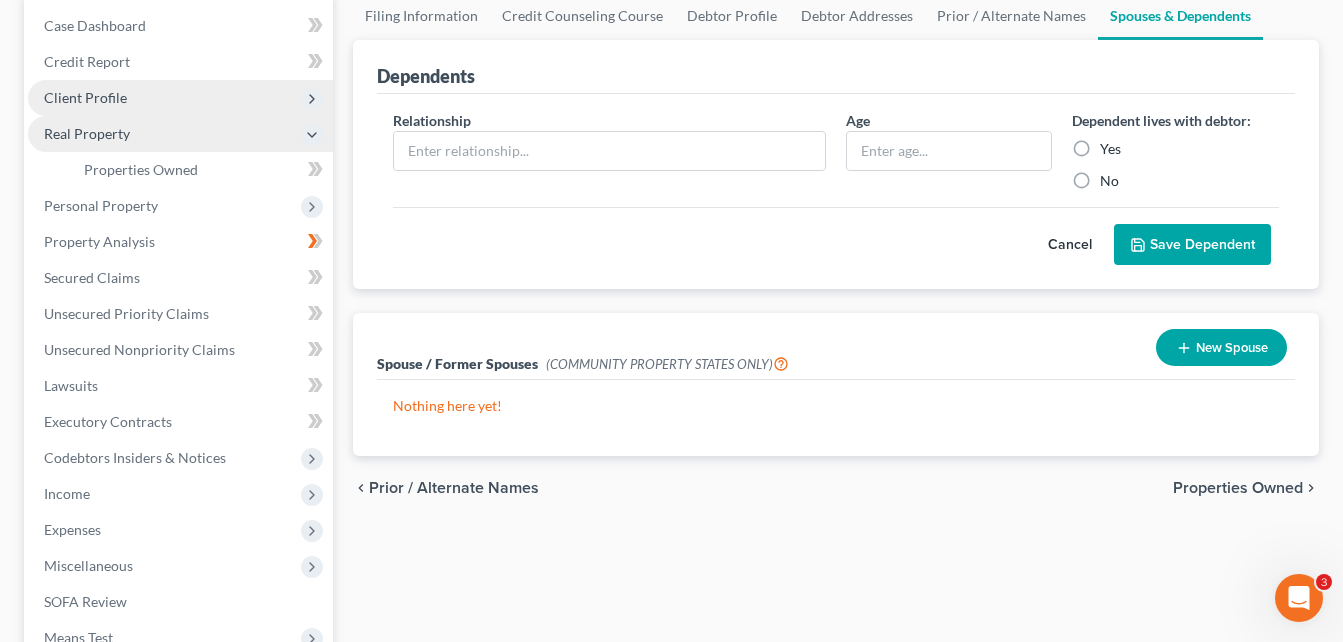 click on "Real Property" at bounding box center (180, 134) 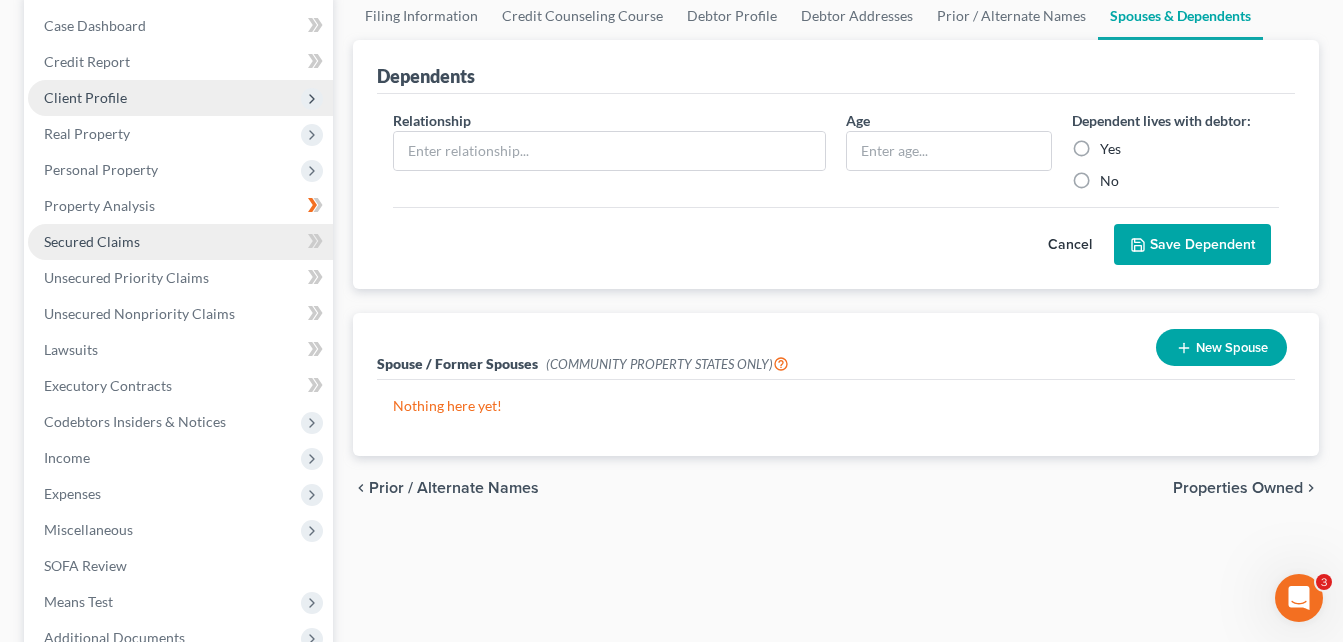 click on "Secured Claims" at bounding box center [180, 242] 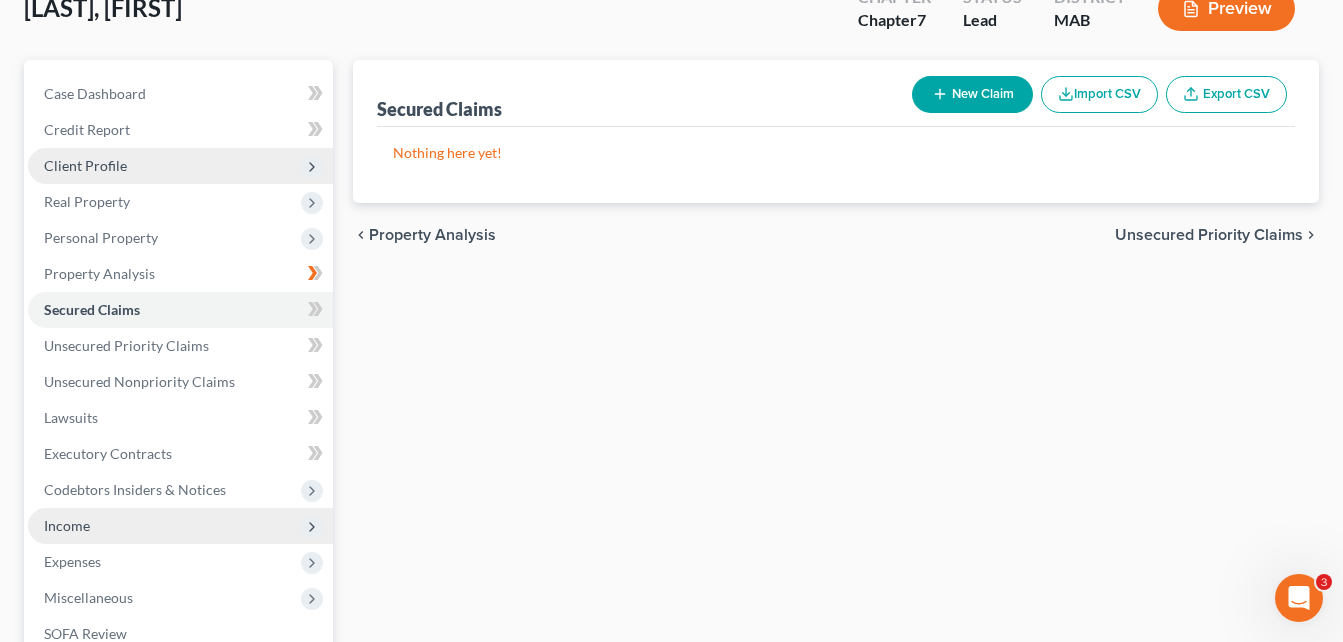 scroll, scrollTop: 200, scrollLeft: 0, axis: vertical 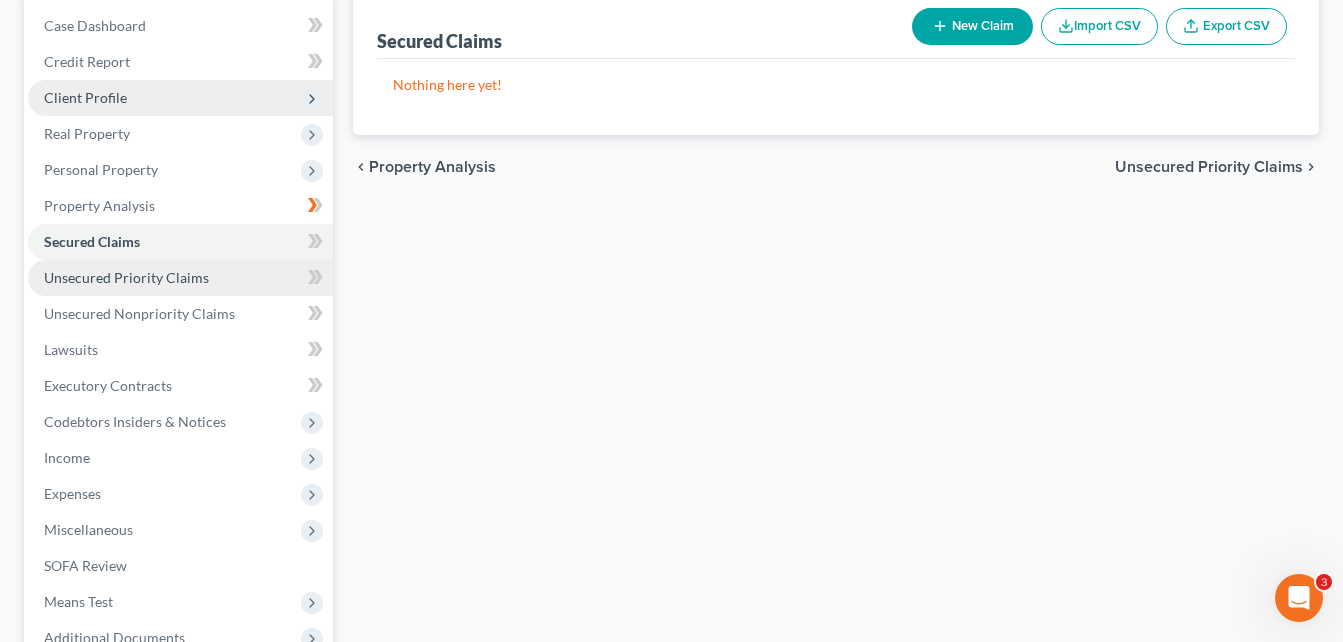 click on "Unsecured Priority Claims" at bounding box center (126, 277) 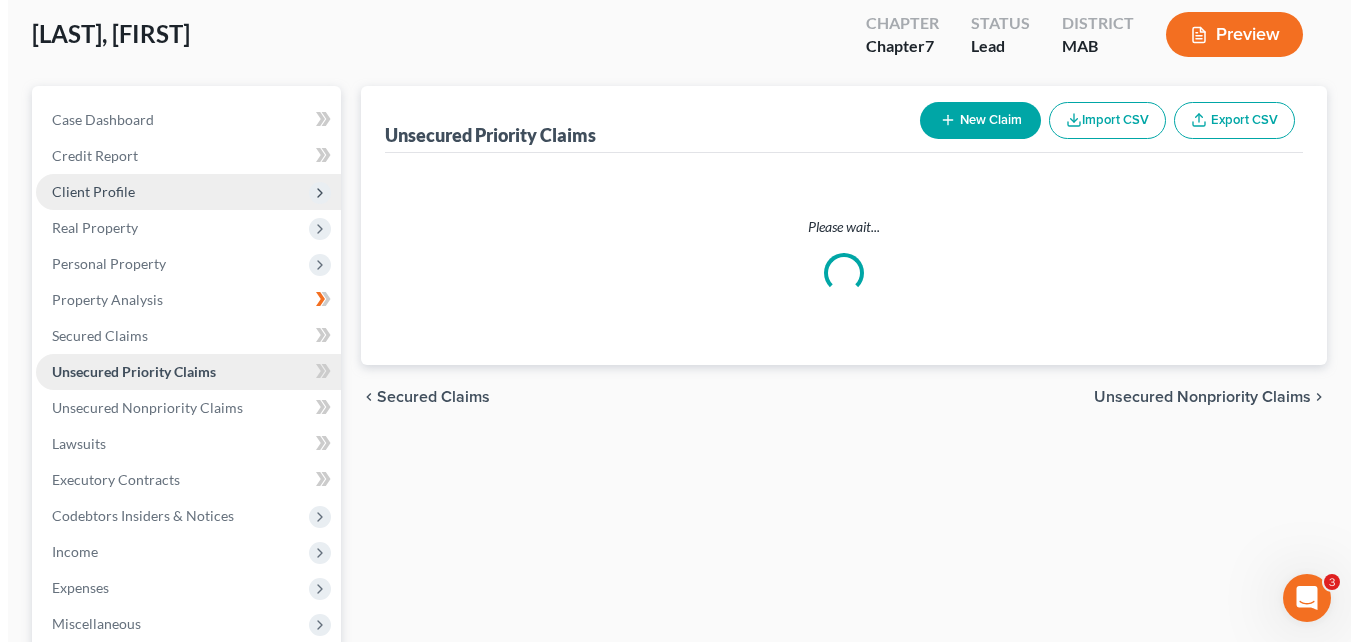 scroll, scrollTop: 0, scrollLeft: 0, axis: both 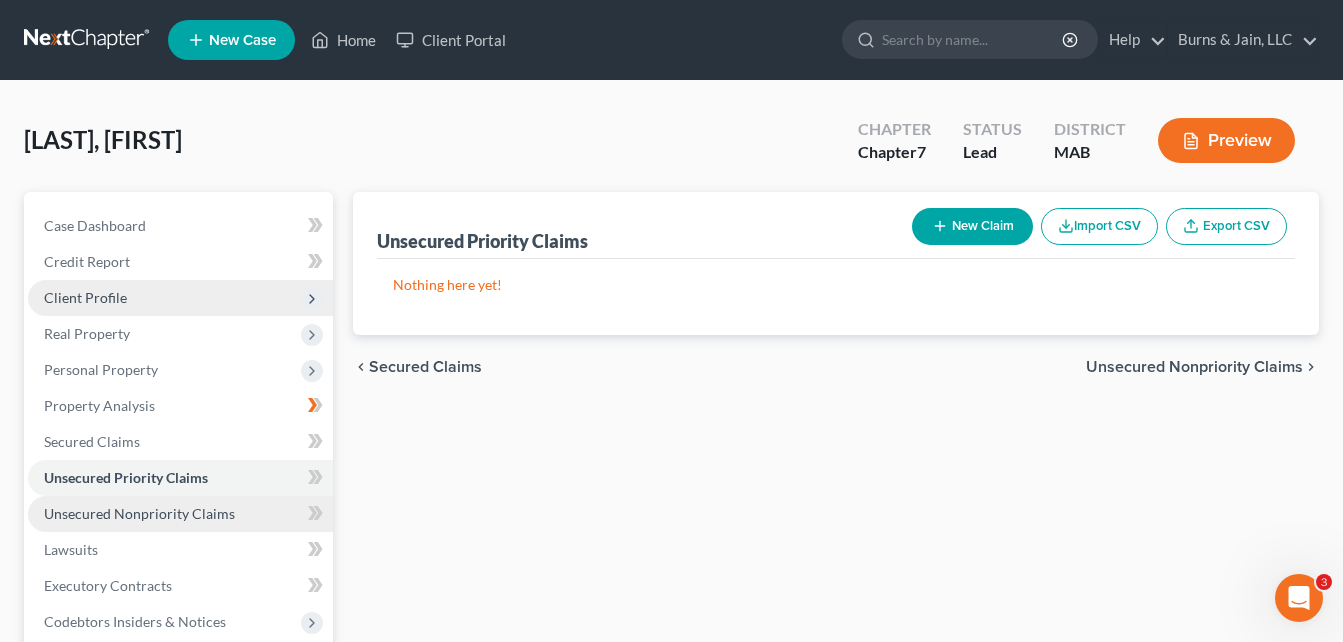 click on "Unsecured Nonpriority Claims" at bounding box center [139, 513] 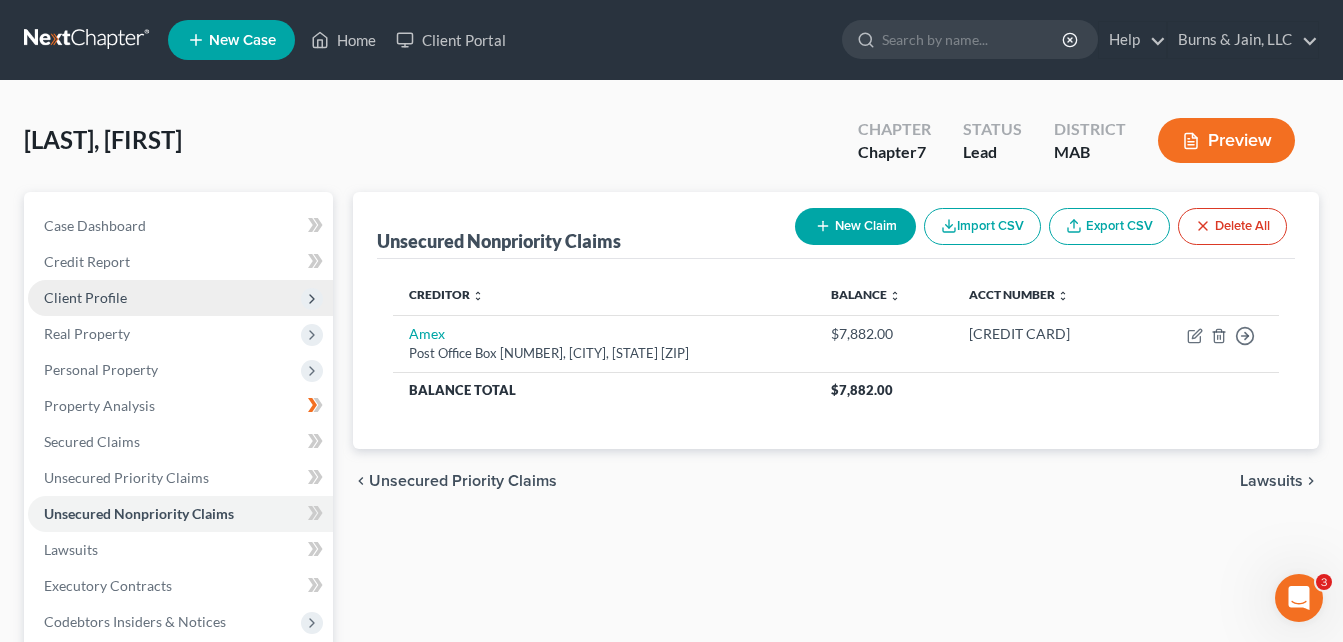 click on "New Claim" at bounding box center [855, 226] 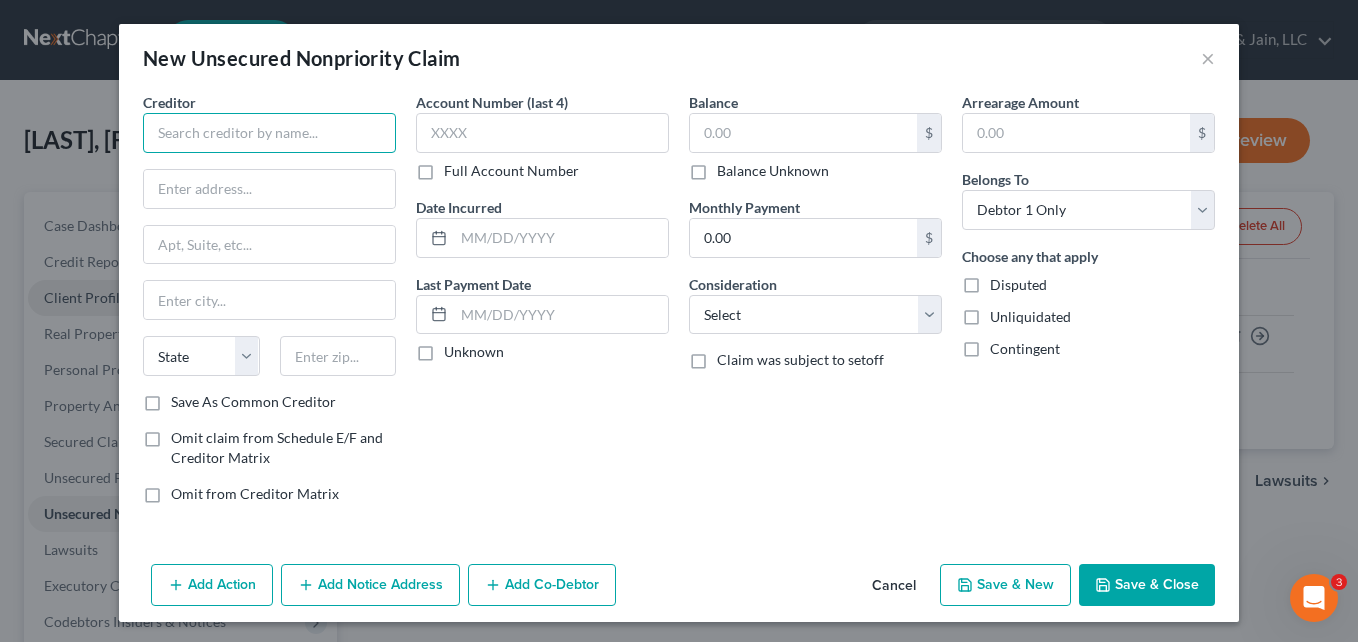 click at bounding box center (269, 133) 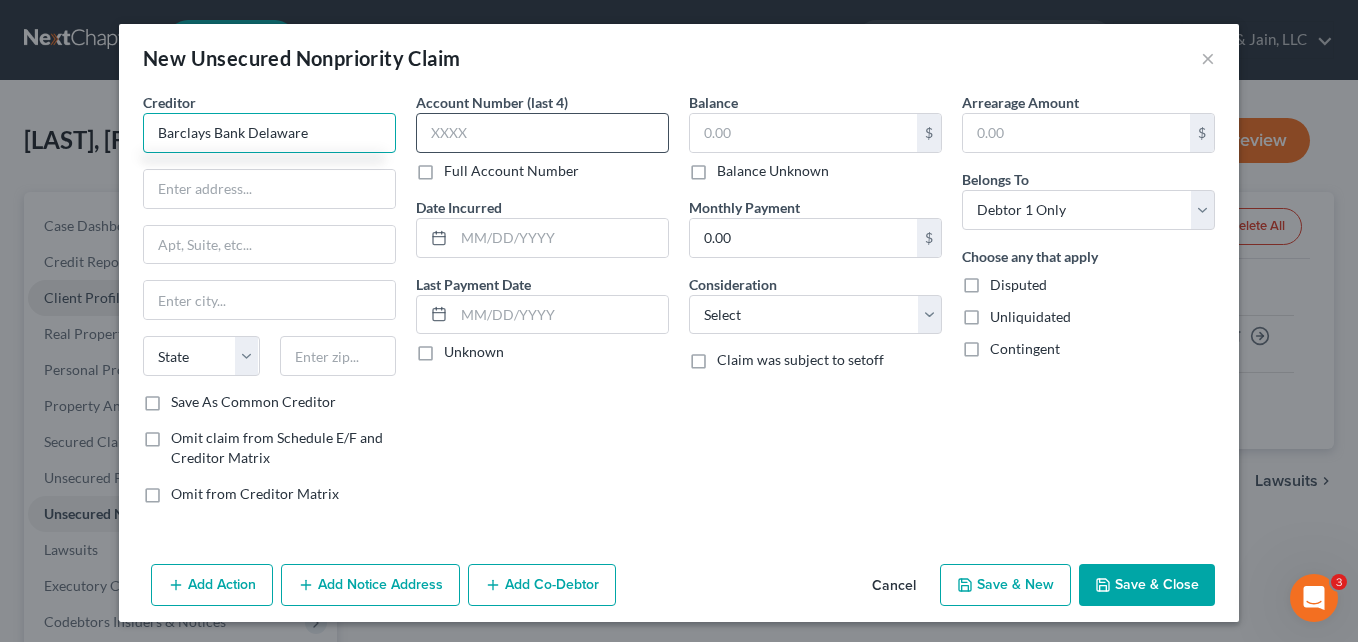 type on "Barclays Bank Delaware" 